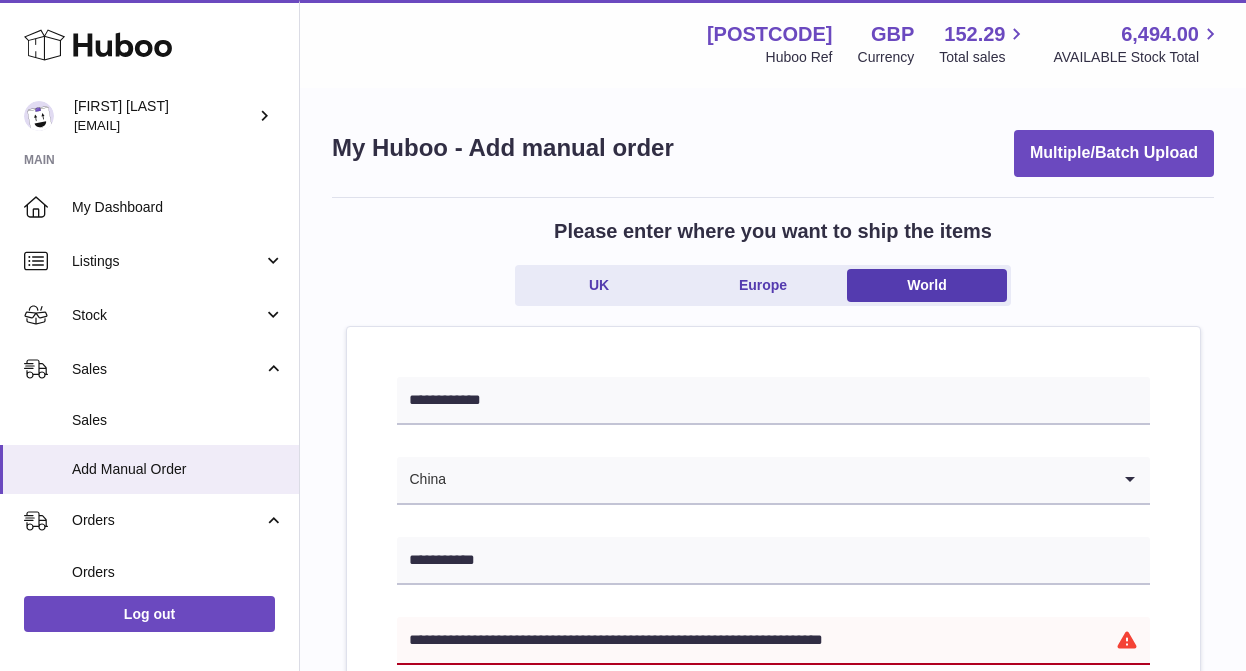 scroll, scrollTop: 273, scrollLeft: 0, axis: vertical 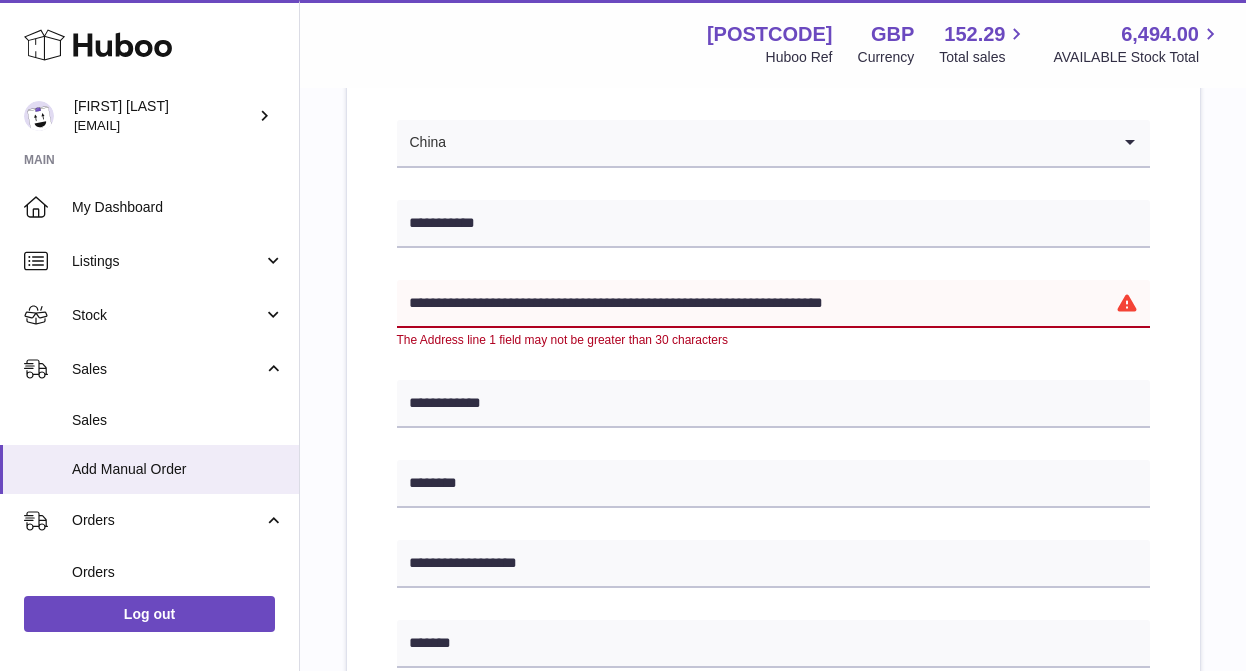 drag, startPoint x: 943, startPoint y: 315, endPoint x: 311, endPoint y: 288, distance: 632.5765 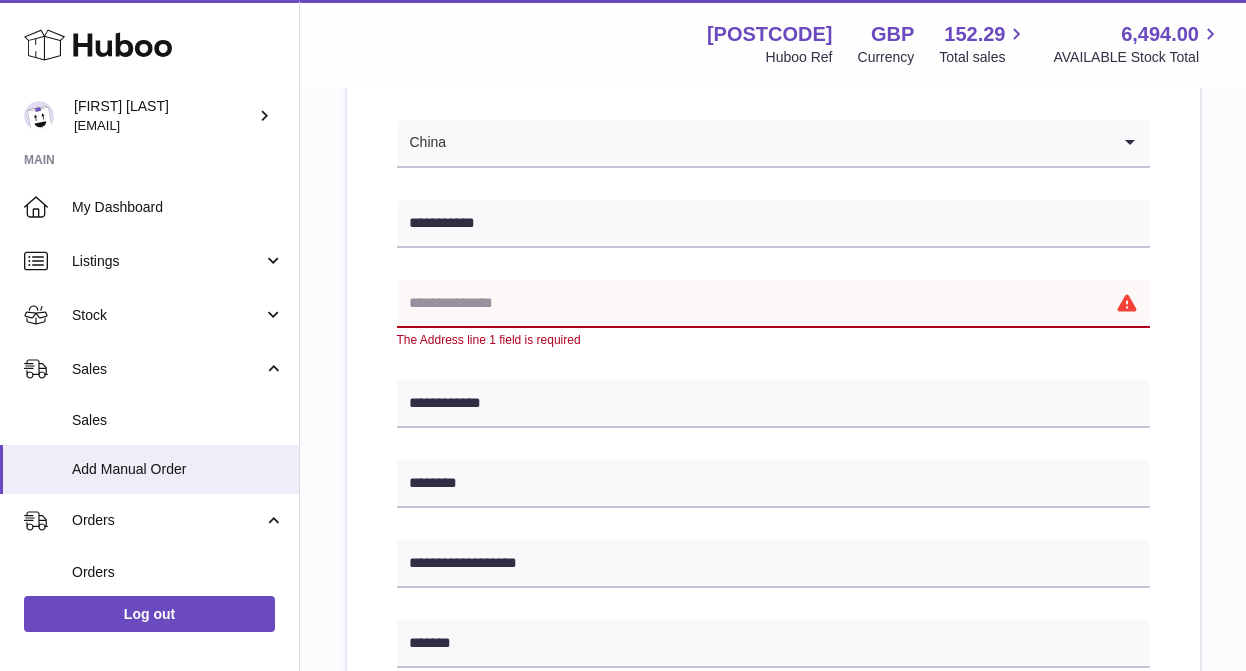 paste on "**********" 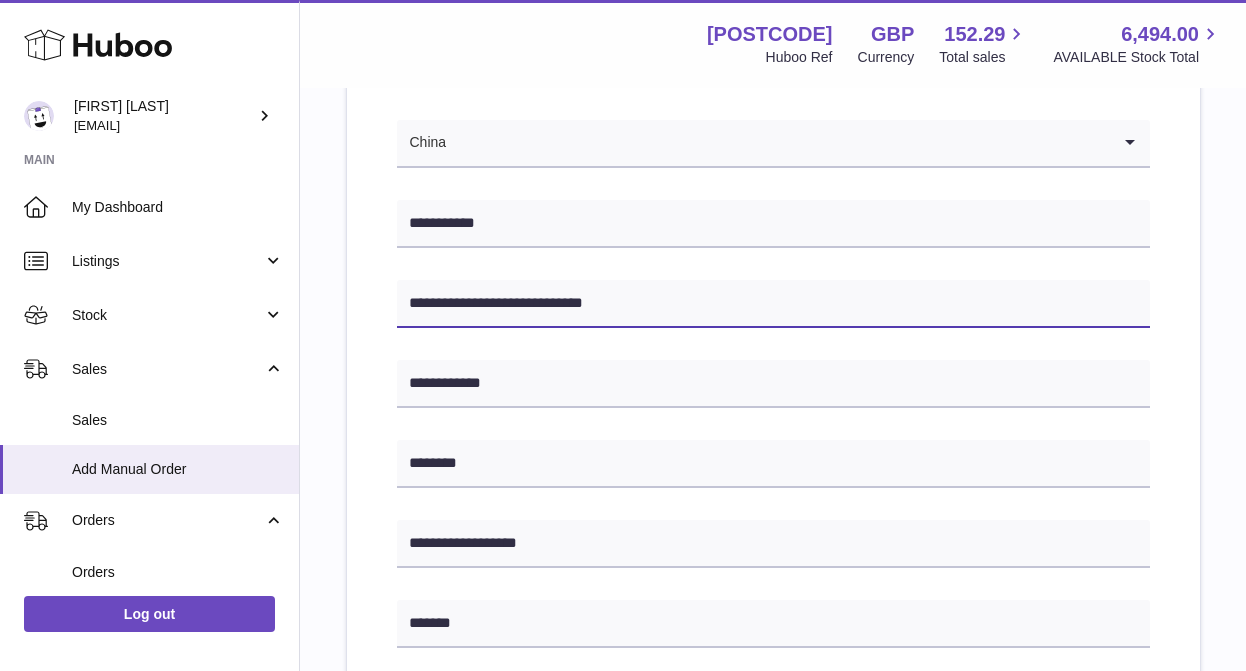 type on "**********" 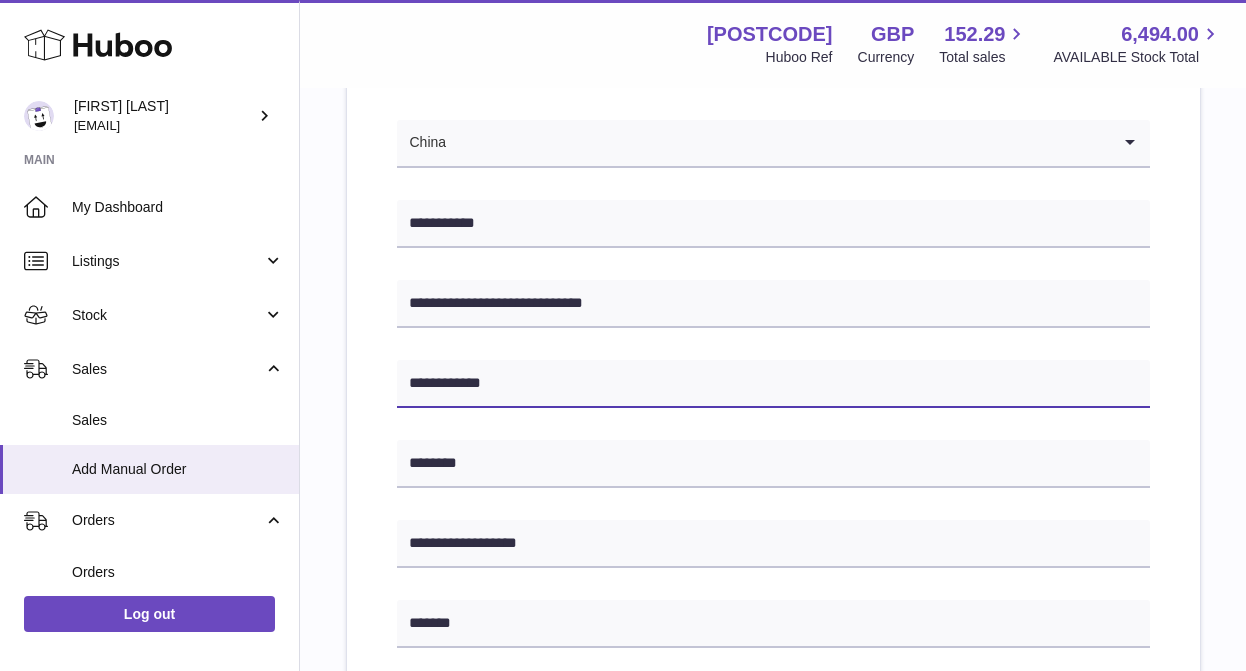 click on "**********" at bounding box center (773, 384) 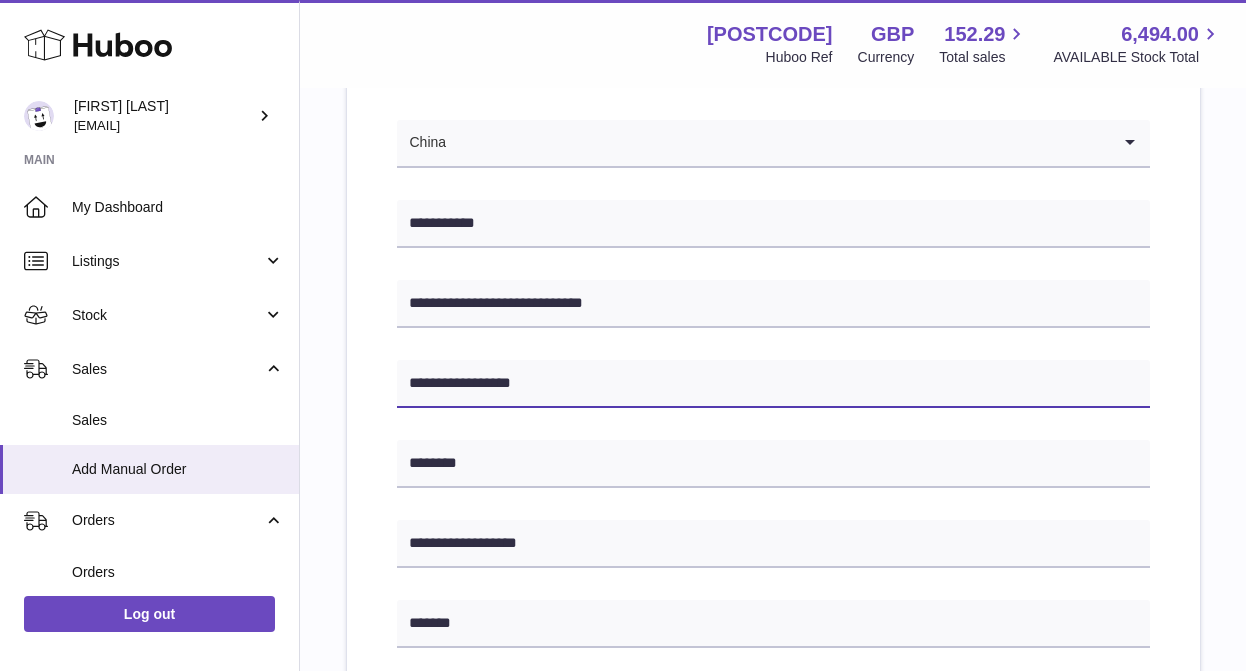 type on "**********" 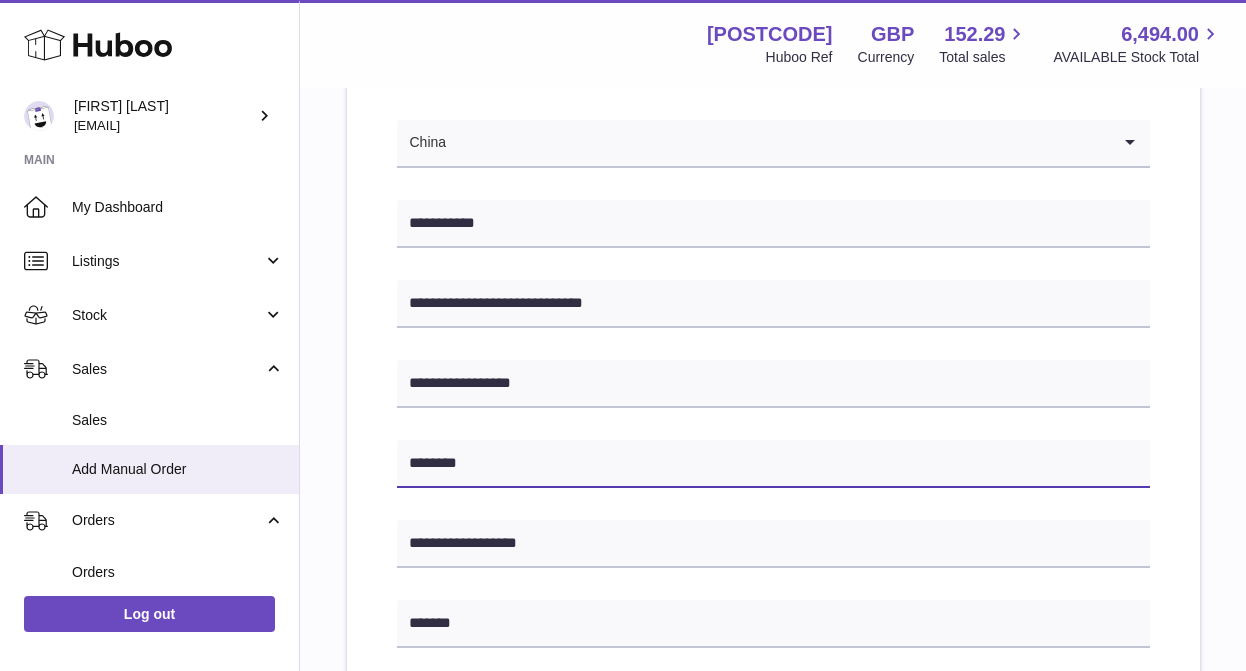 click on "********" at bounding box center [773, 464] 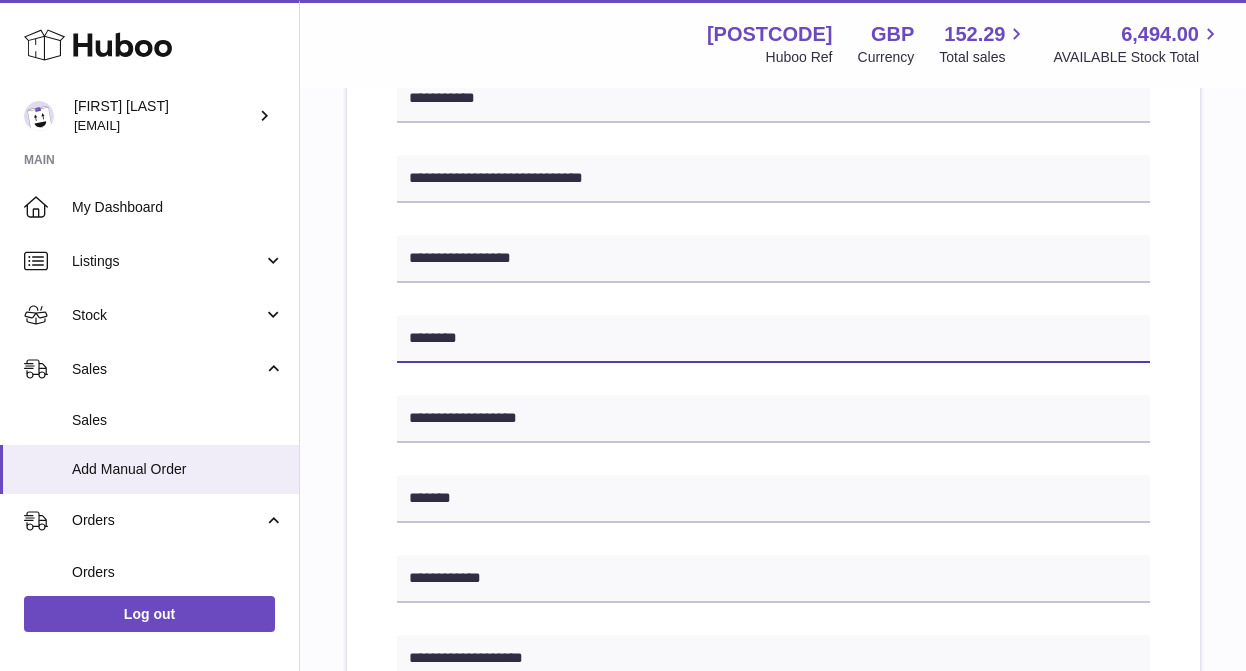 scroll, scrollTop: 466, scrollLeft: 0, axis: vertical 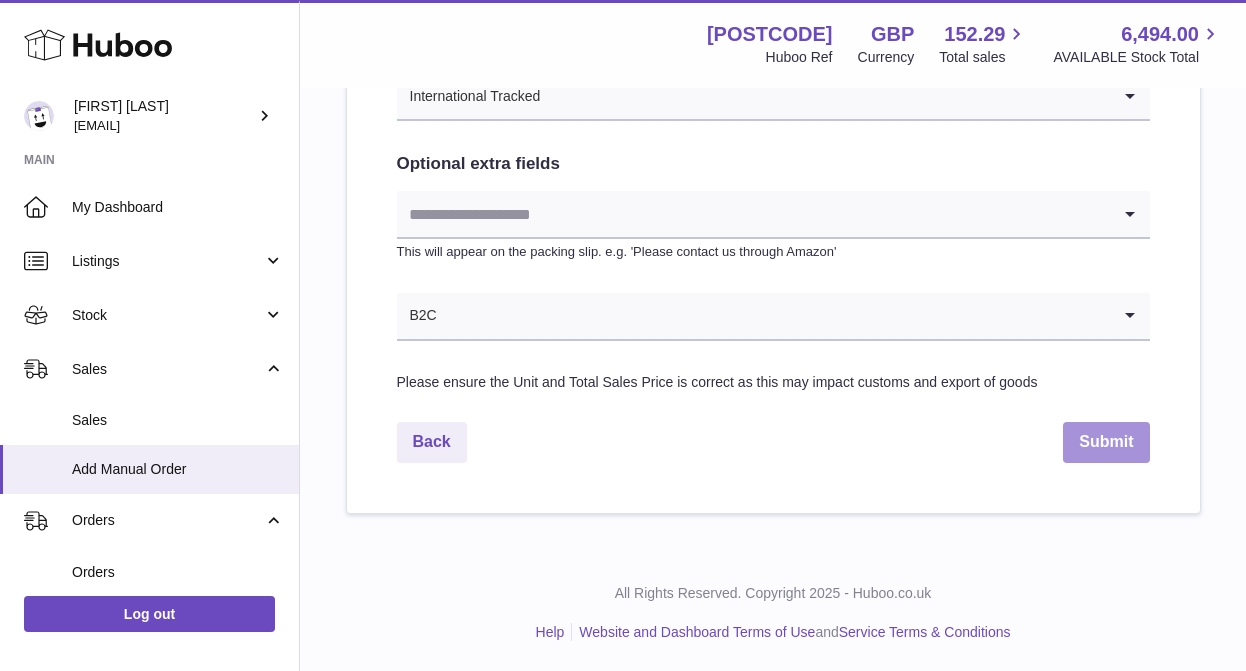 click on "Submit" at bounding box center [1106, 442] 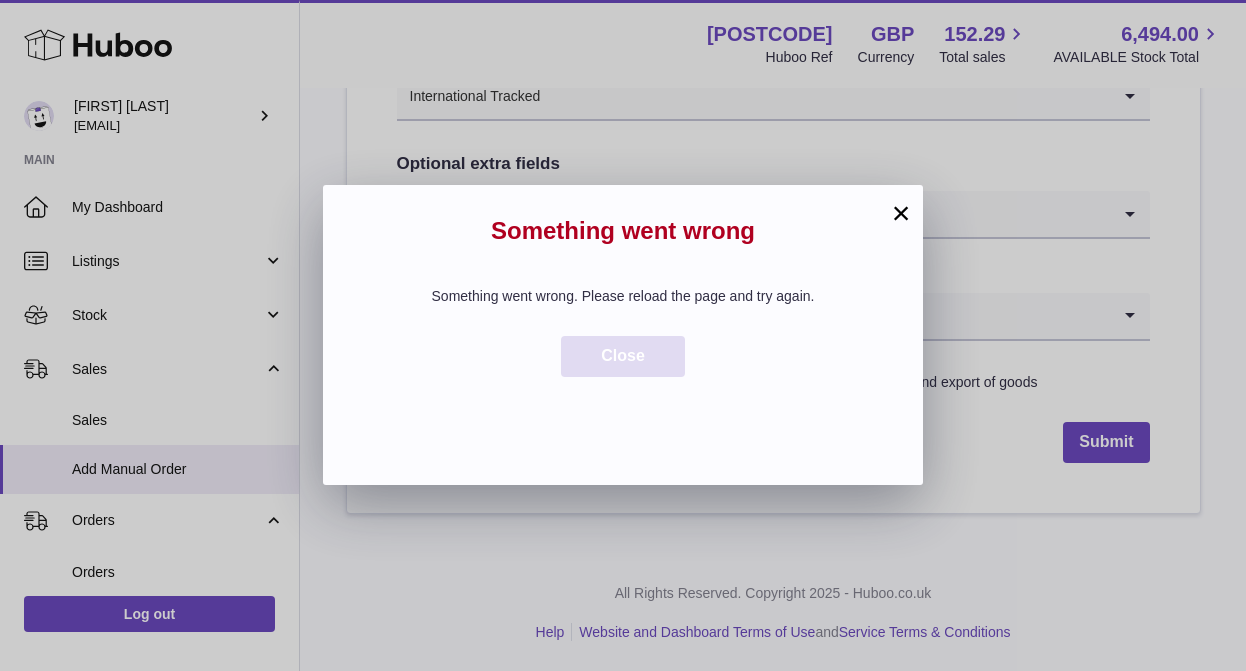 click on "Close" at bounding box center [623, 355] 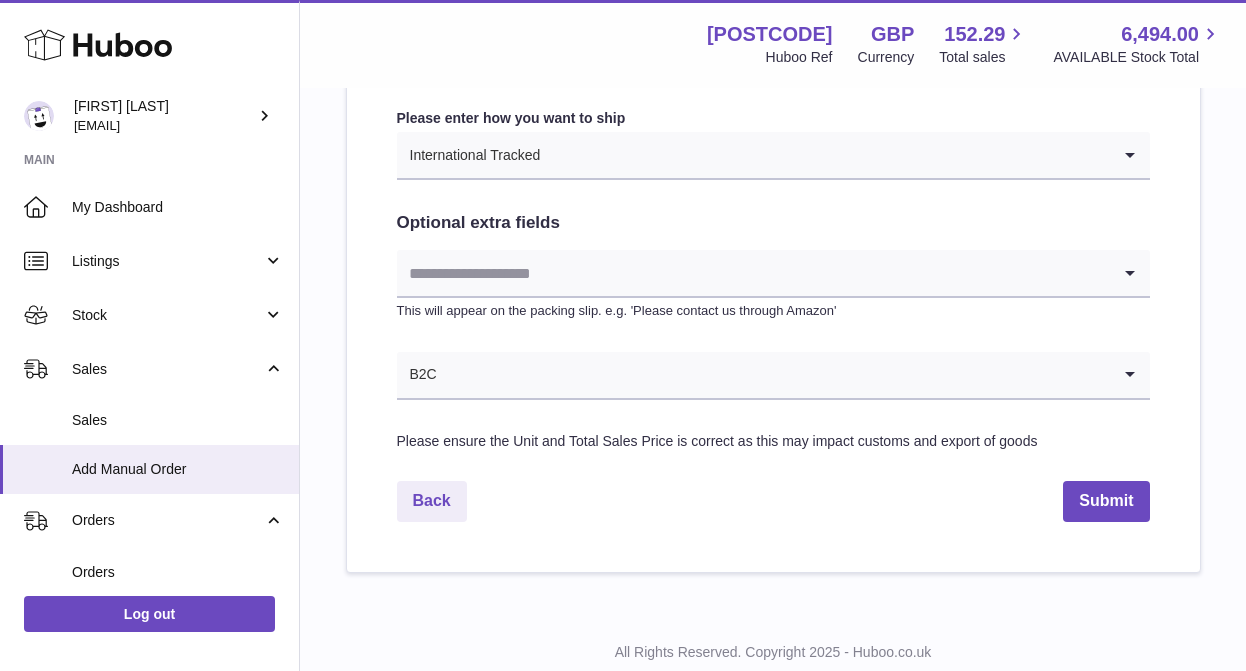 scroll, scrollTop: 1072, scrollLeft: 0, axis: vertical 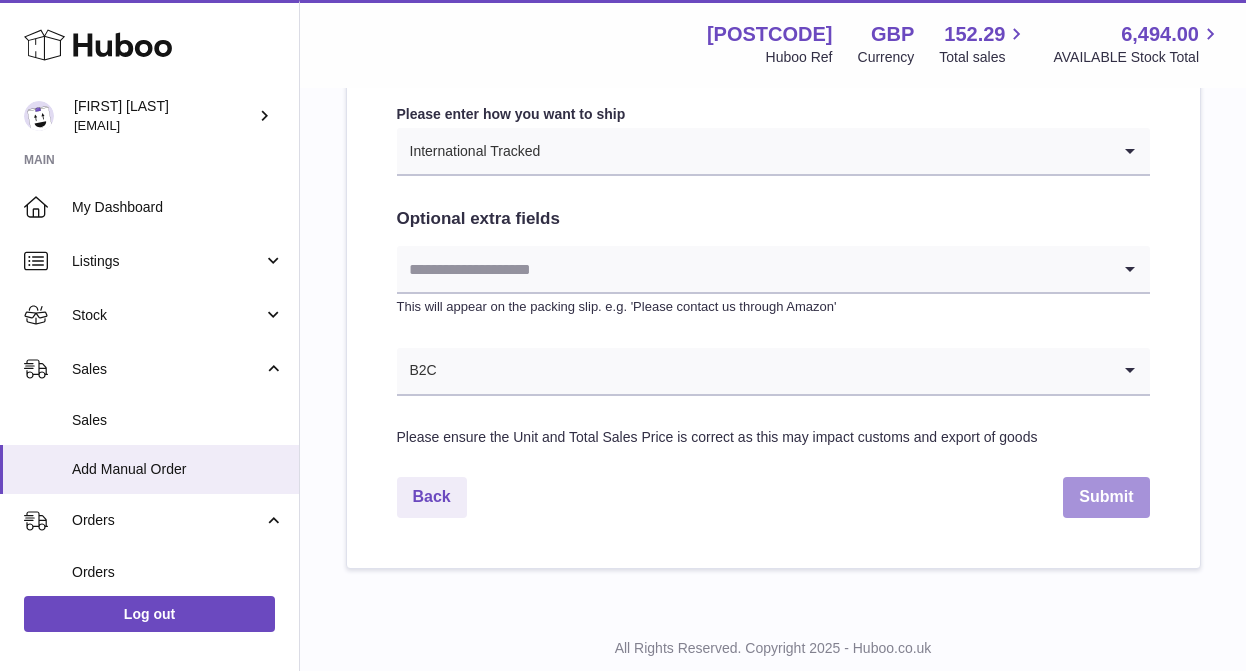 click on "Submit" at bounding box center [1106, 497] 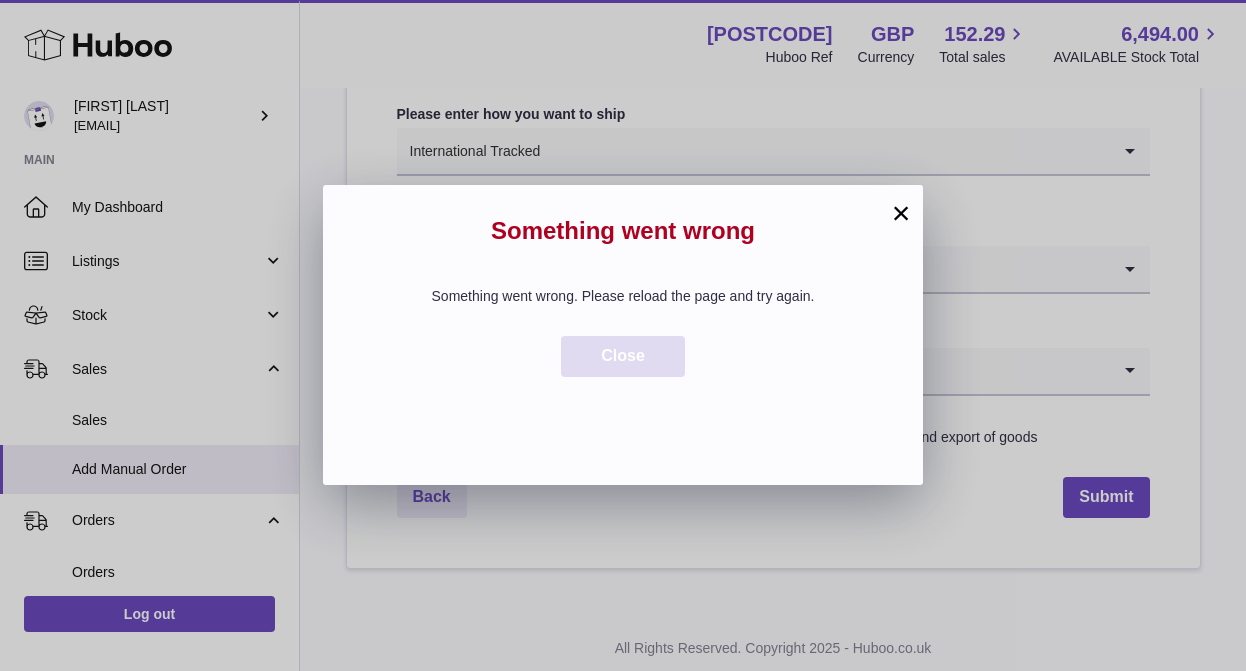 click on "Close" at bounding box center [623, 355] 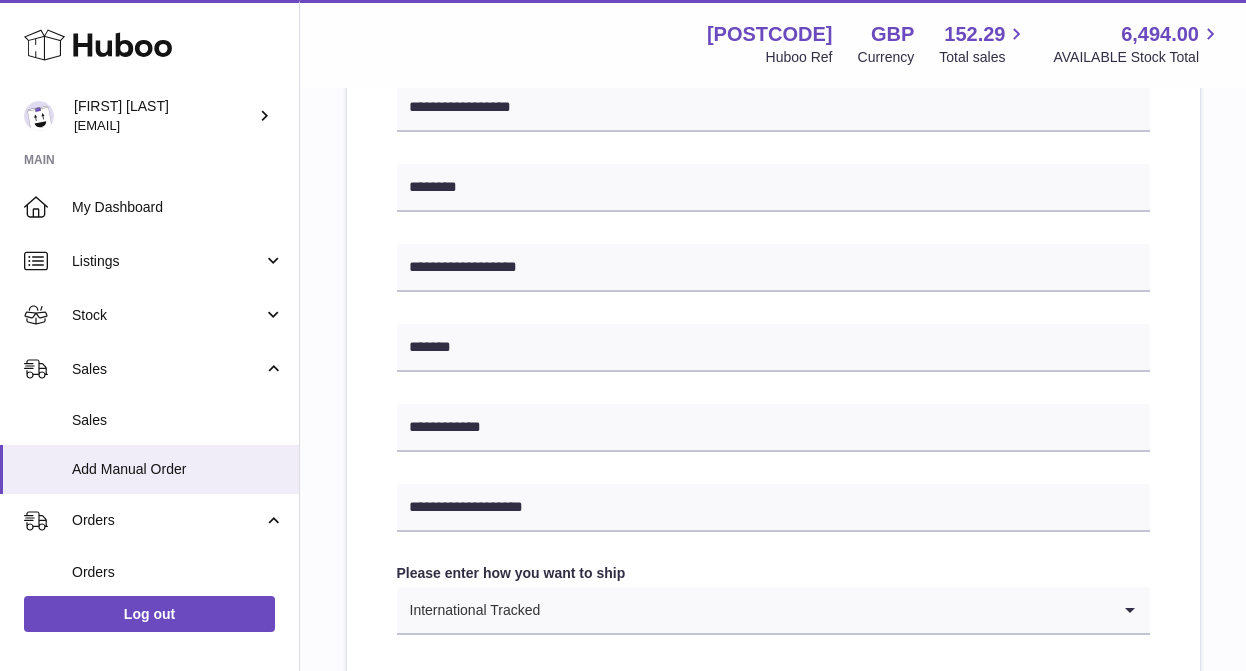 scroll, scrollTop: 27, scrollLeft: 0, axis: vertical 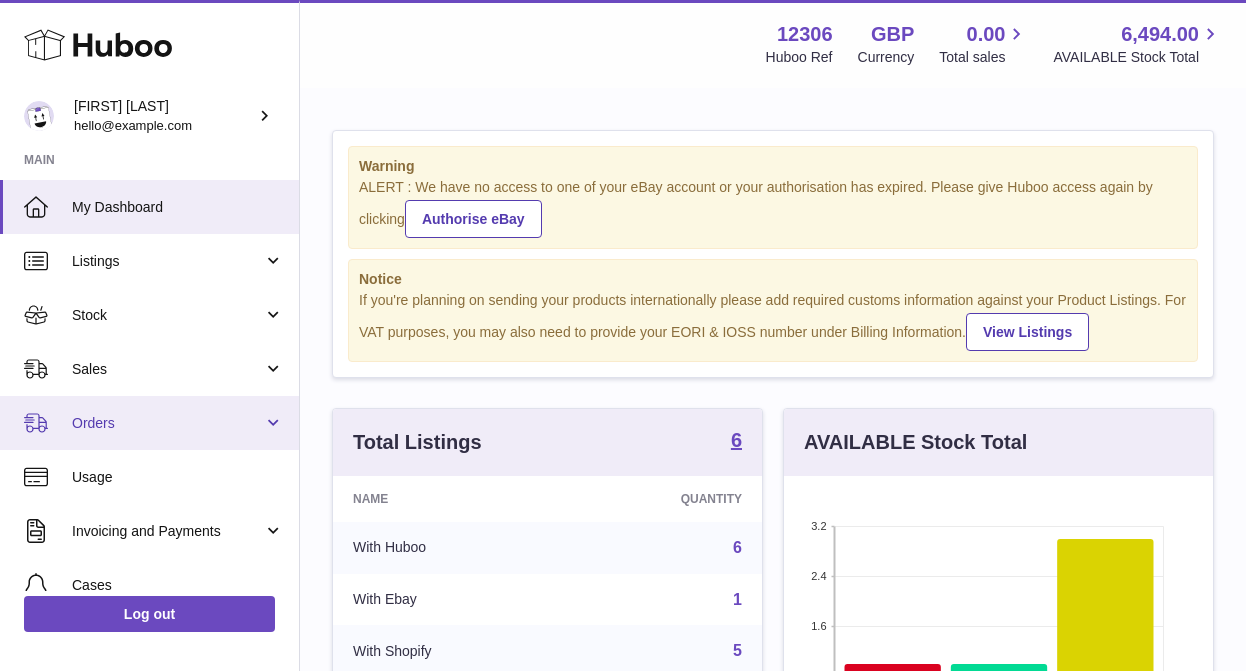 click on "Orders" at bounding box center [167, 423] 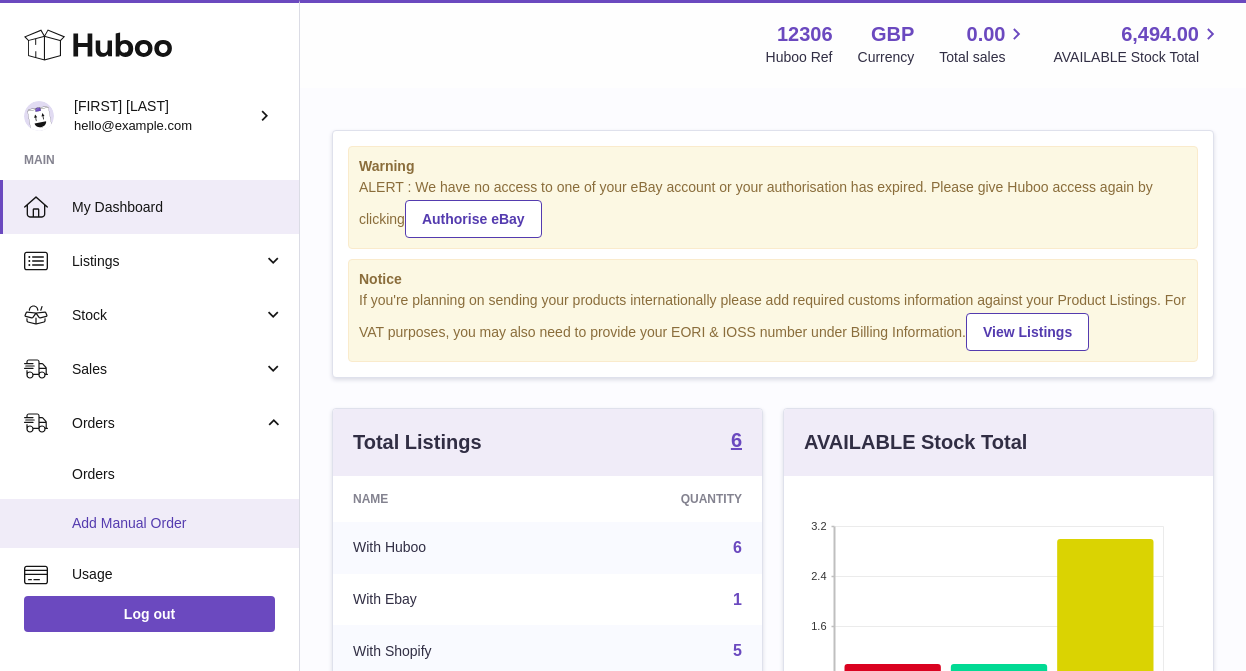 click on "Add Manual Order" at bounding box center (178, 523) 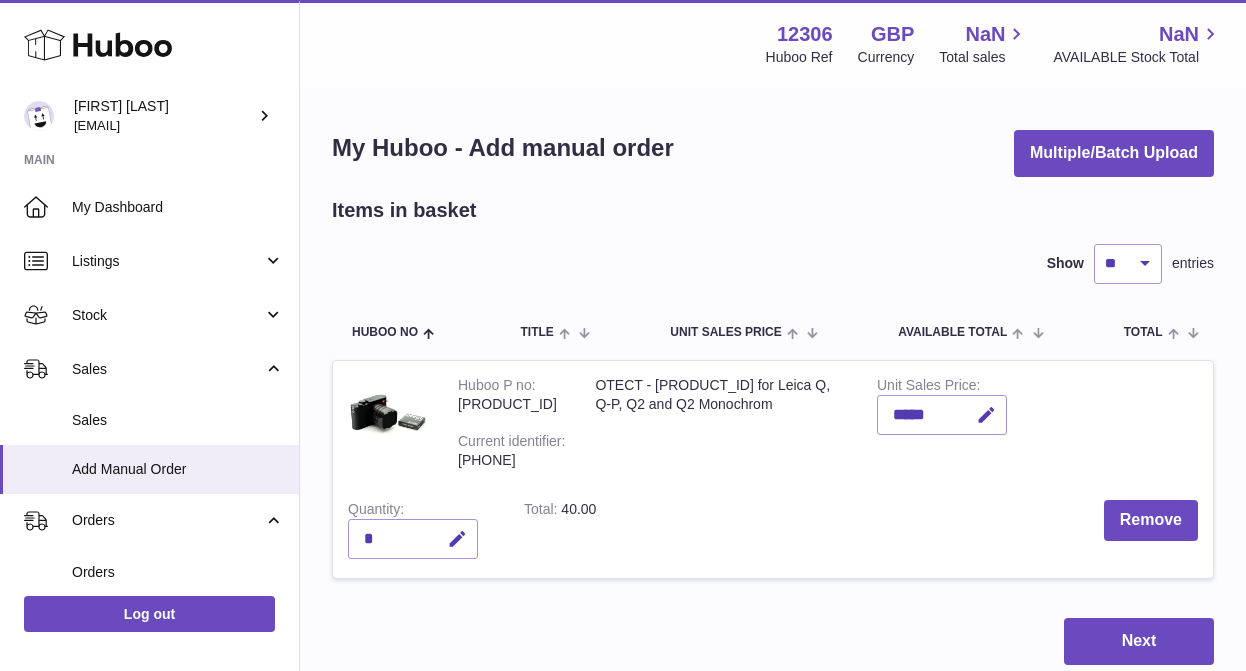 scroll, scrollTop: 0, scrollLeft: 0, axis: both 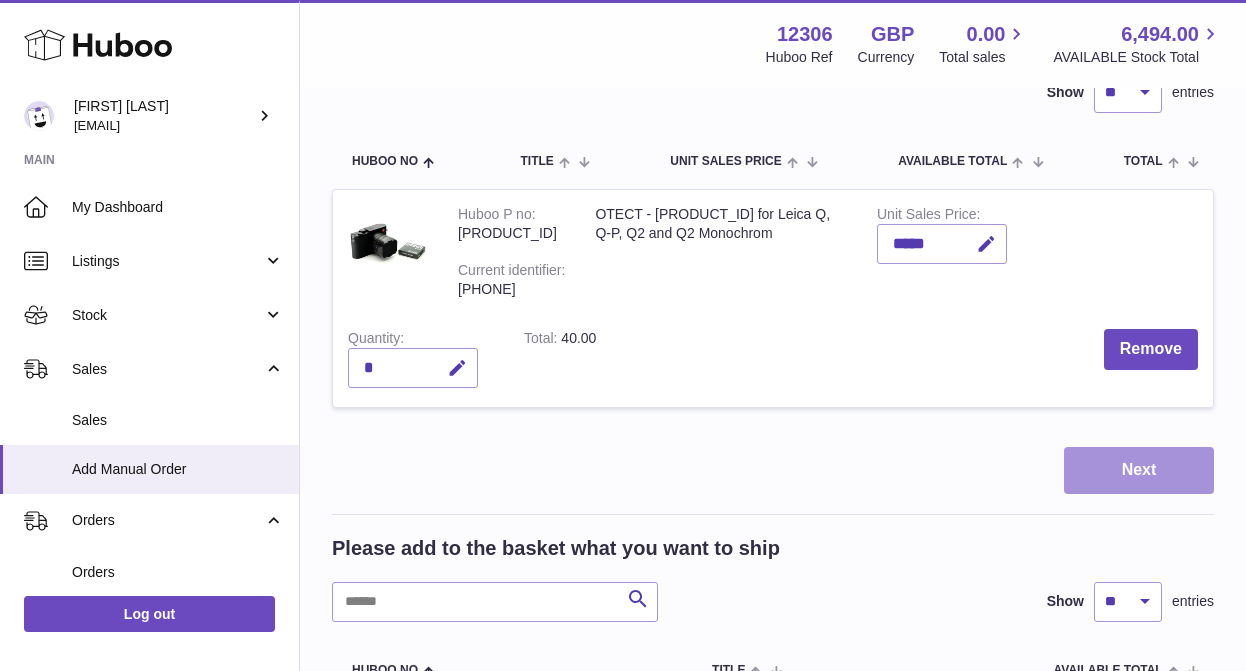 click on "Next" at bounding box center [1139, 470] 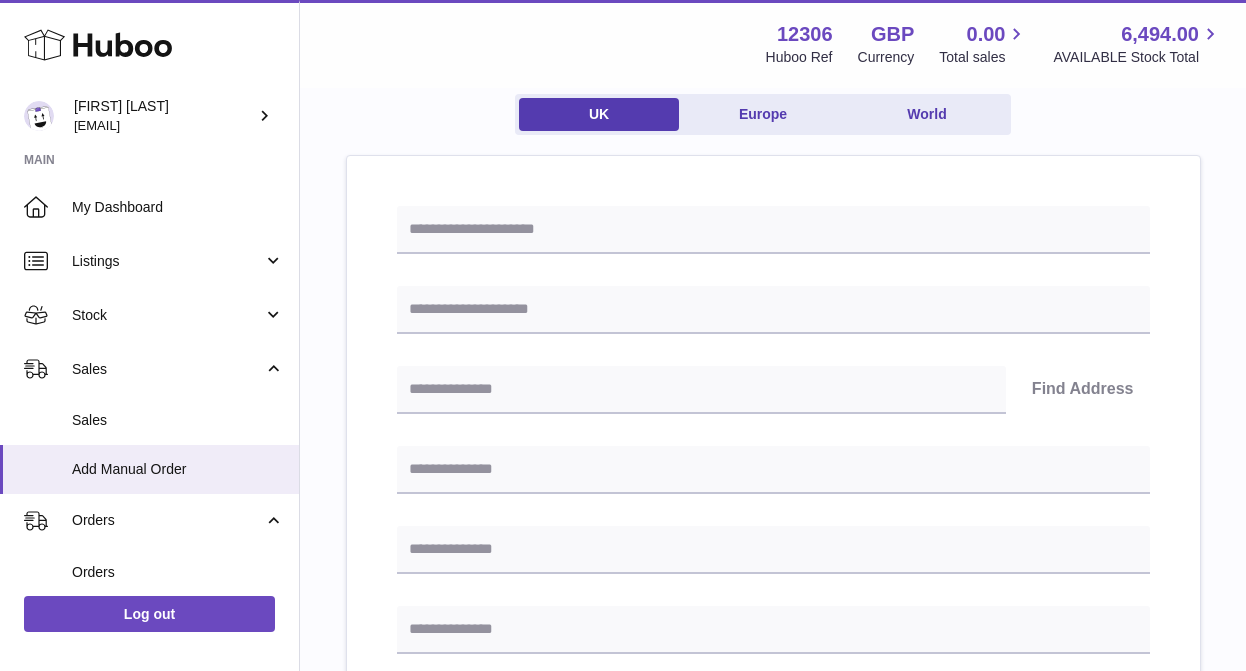 scroll, scrollTop: 0, scrollLeft: 0, axis: both 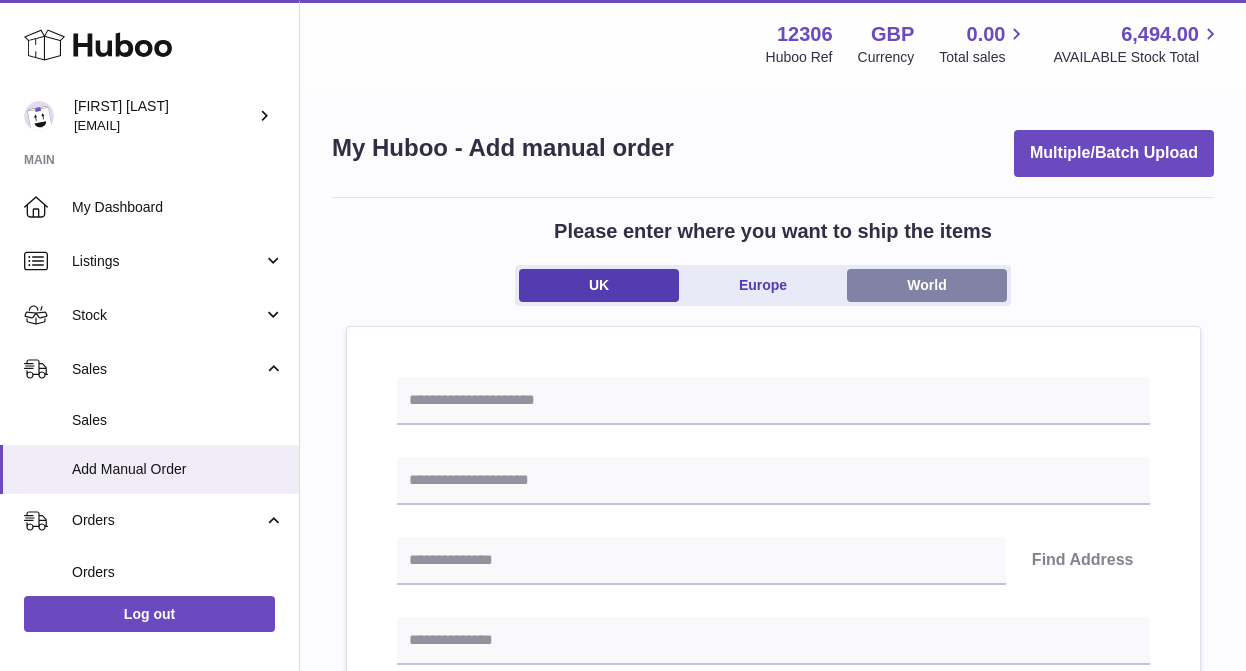 click on "World" at bounding box center [927, 285] 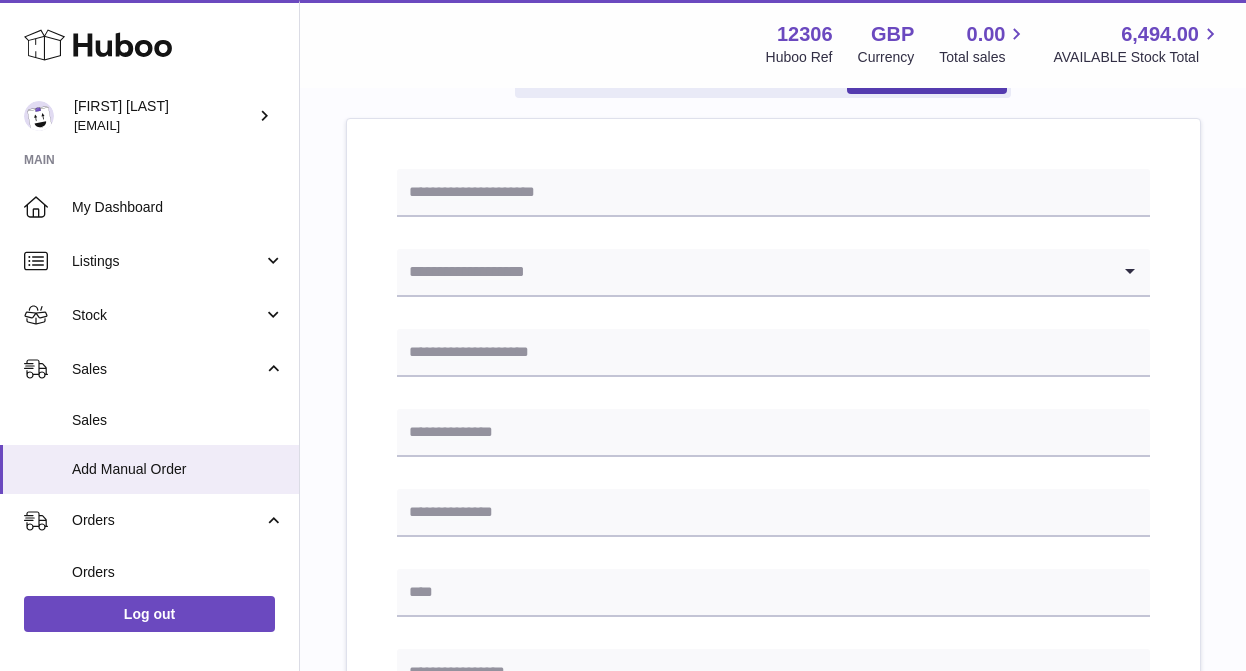 scroll, scrollTop: 215, scrollLeft: 0, axis: vertical 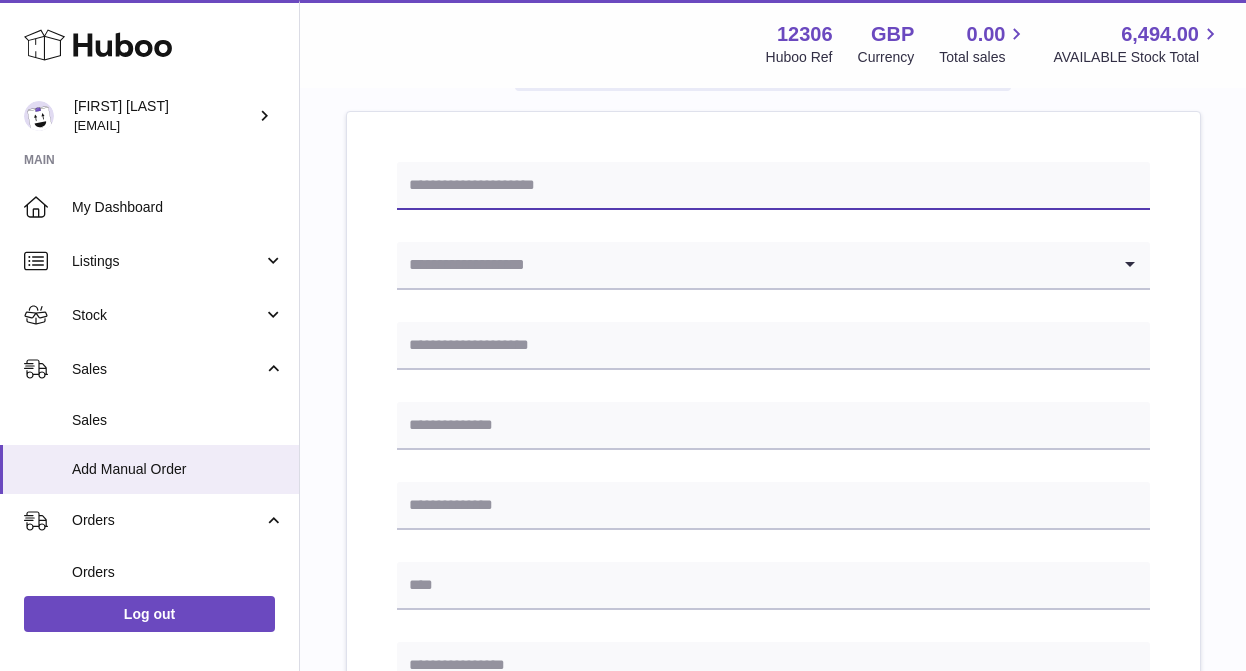 click at bounding box center (773, 186) 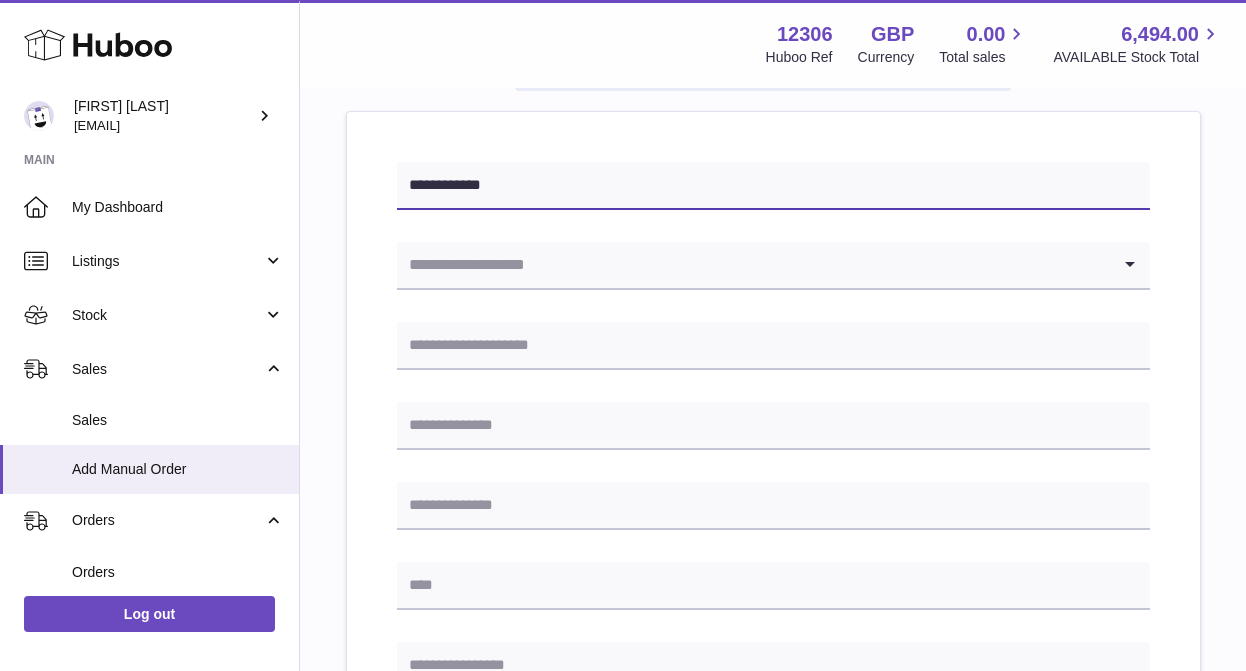 type on "**********" 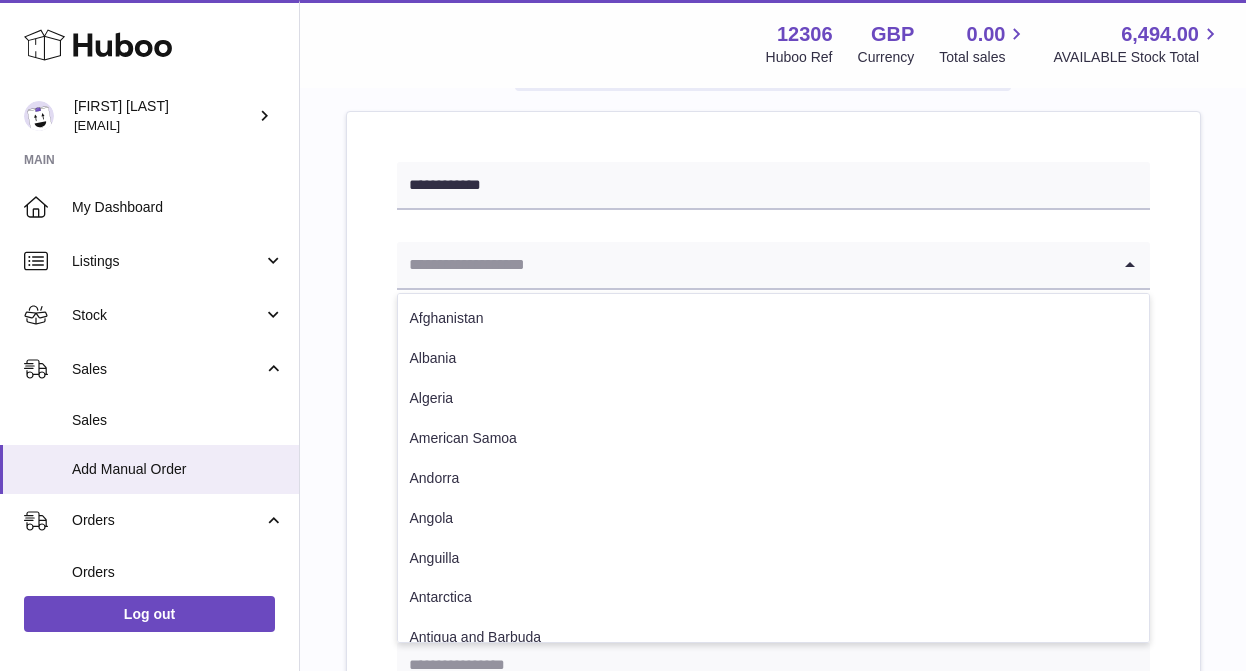 click at bounding box center [753, 265] 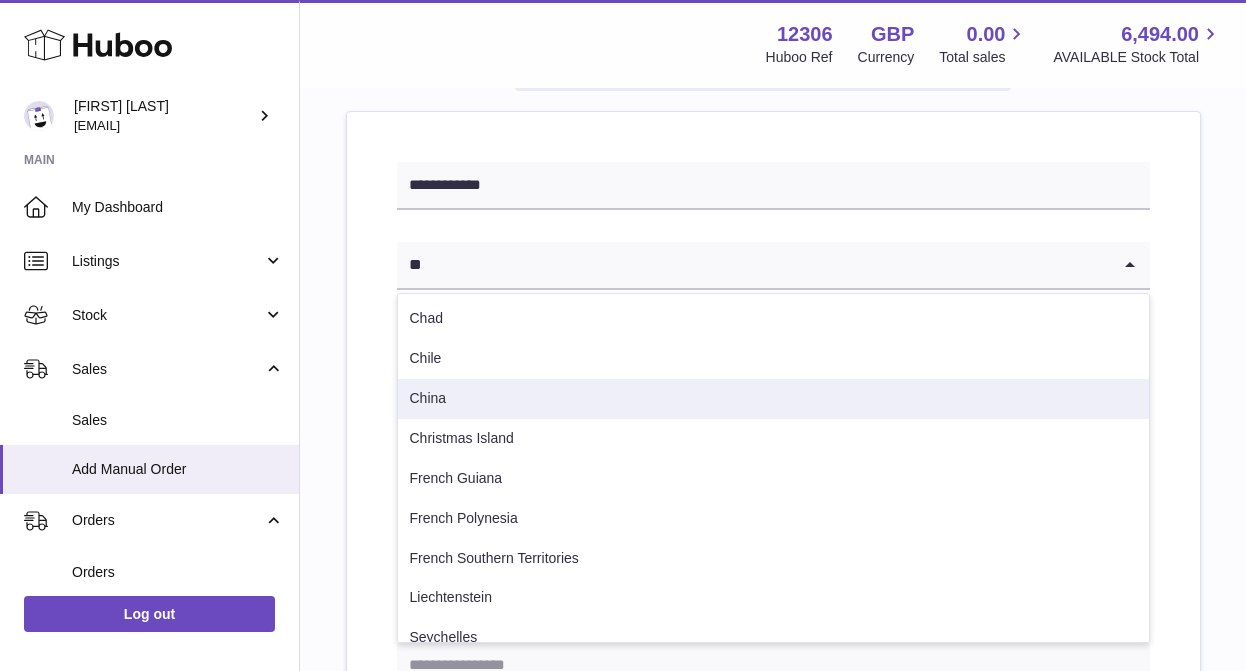 click on "China" at bounding box center [773, 399] 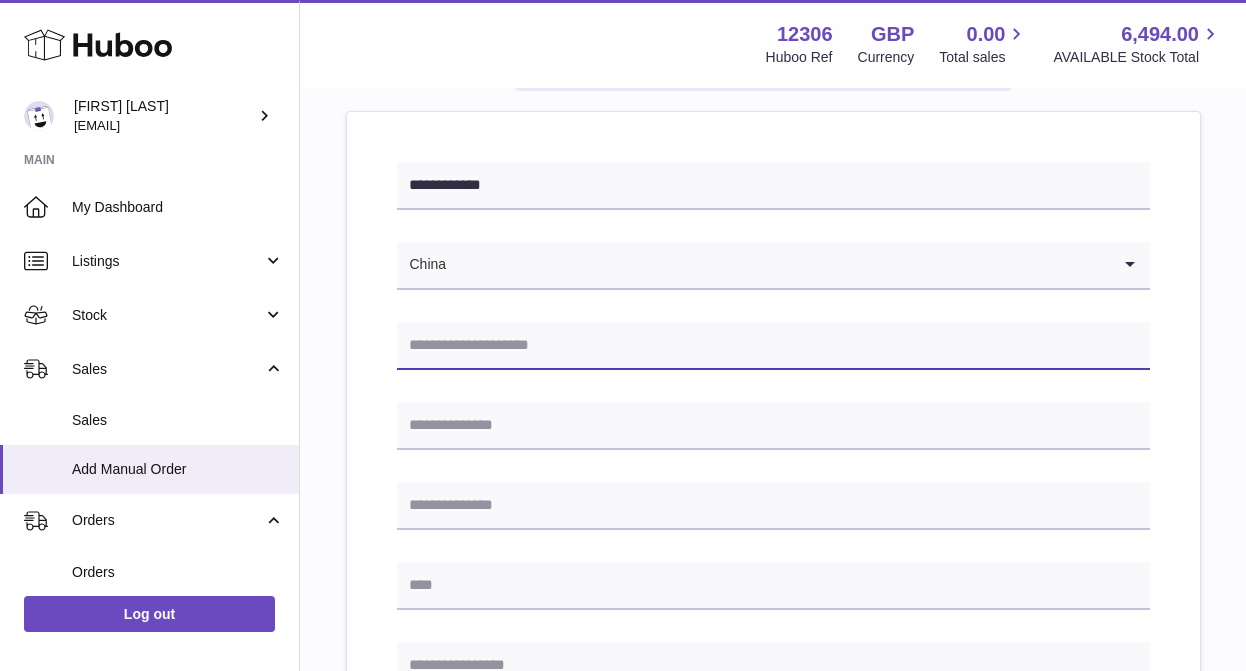 click at bounding box center (773, 346) 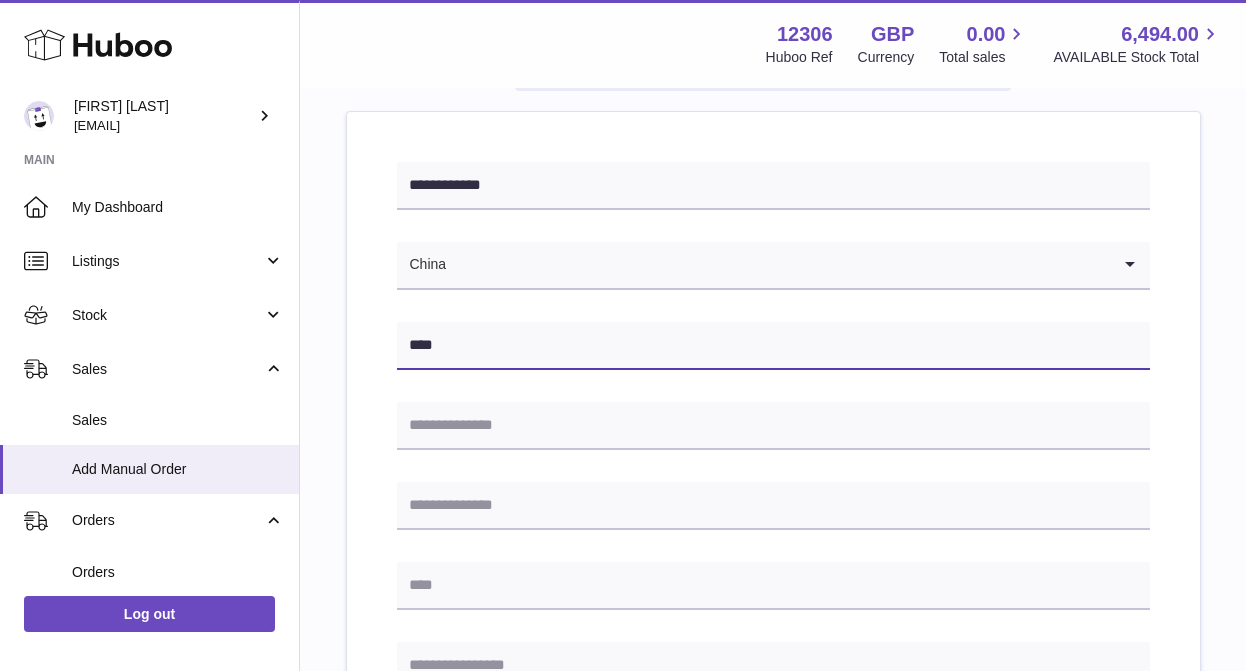 type on "***" 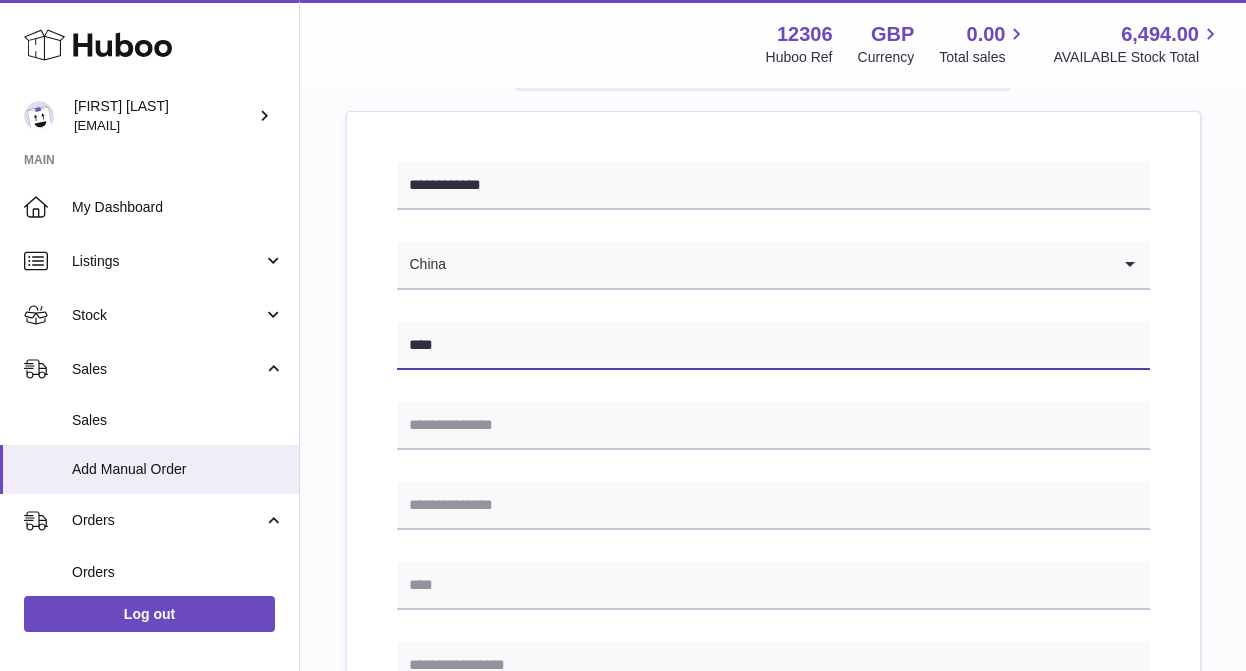 drag, startPoint x: 458, startPoint y: 338, endPoint x: 396, endPoint y: 344, distance: 62.289646 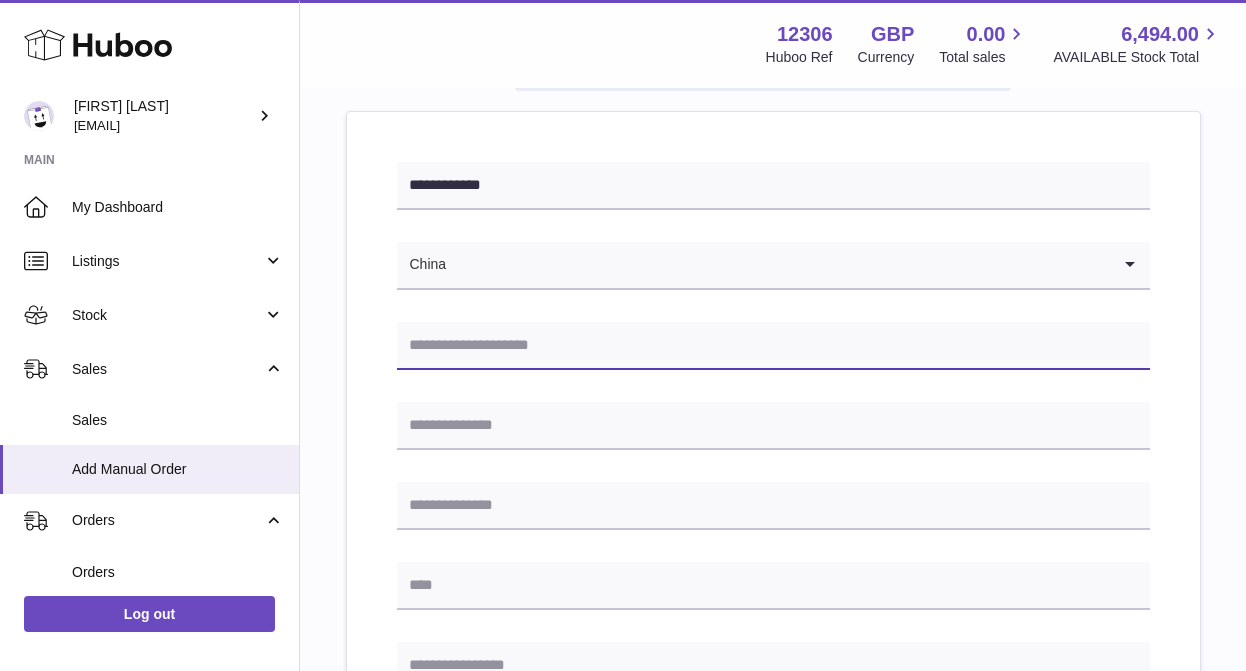 paste on "**********" 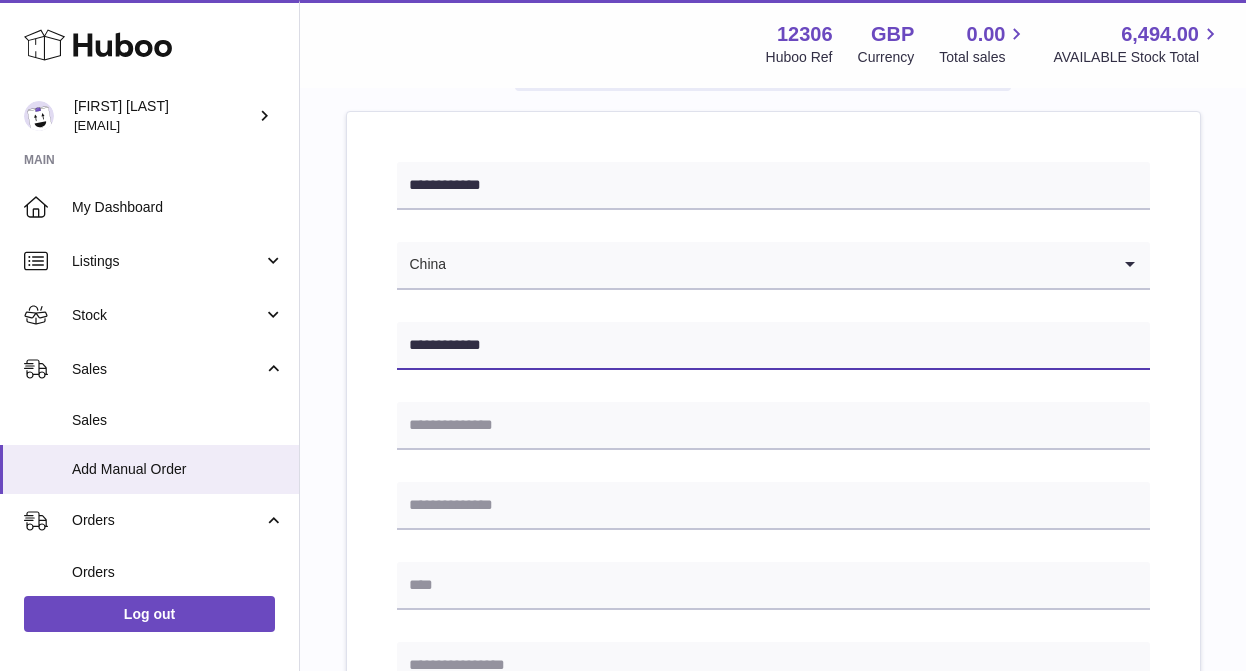 type on "**********" 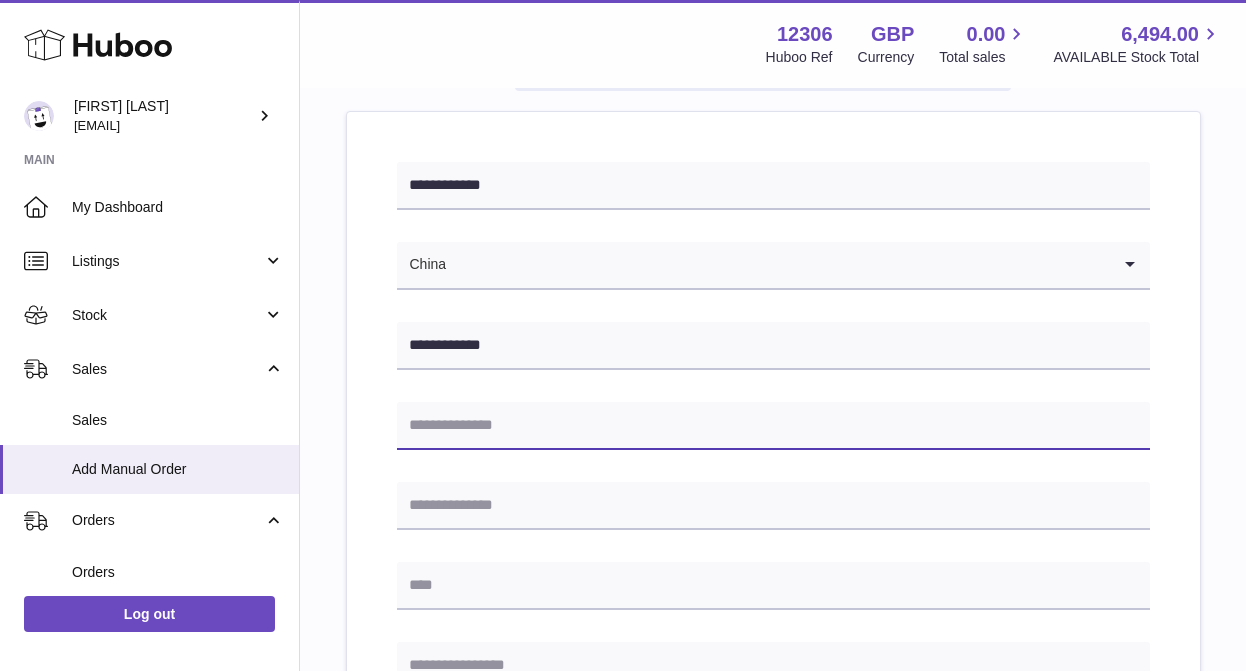 click at bounding box center (773, 426) 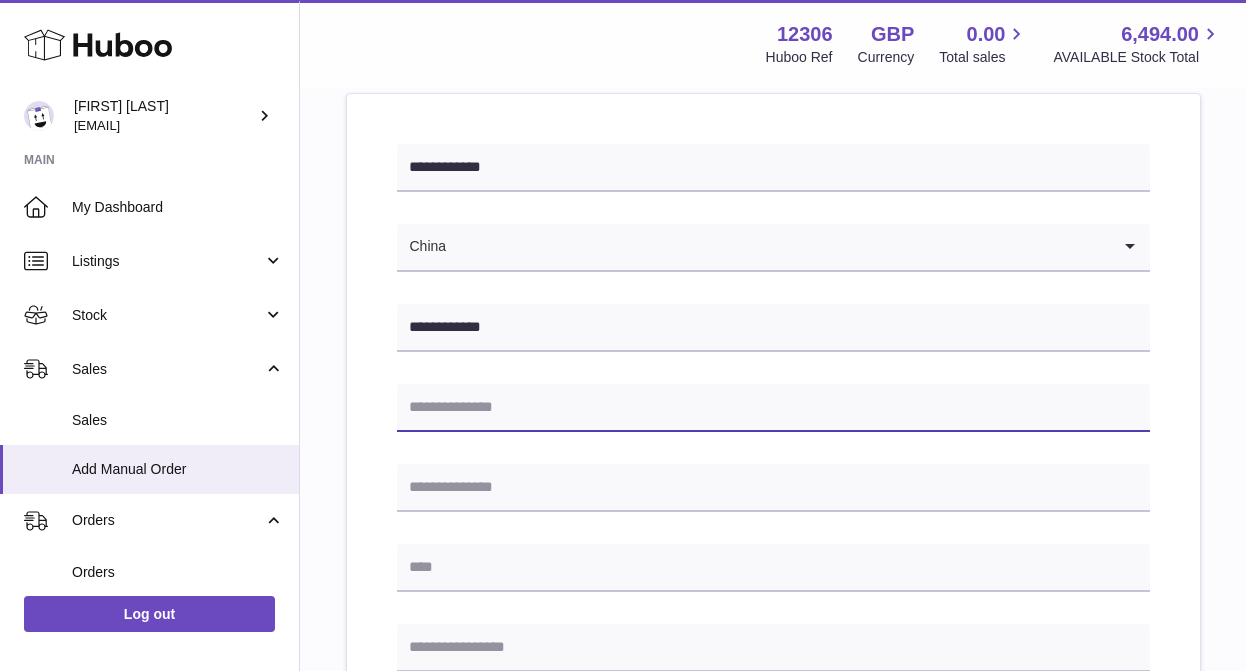 paste on "**********" 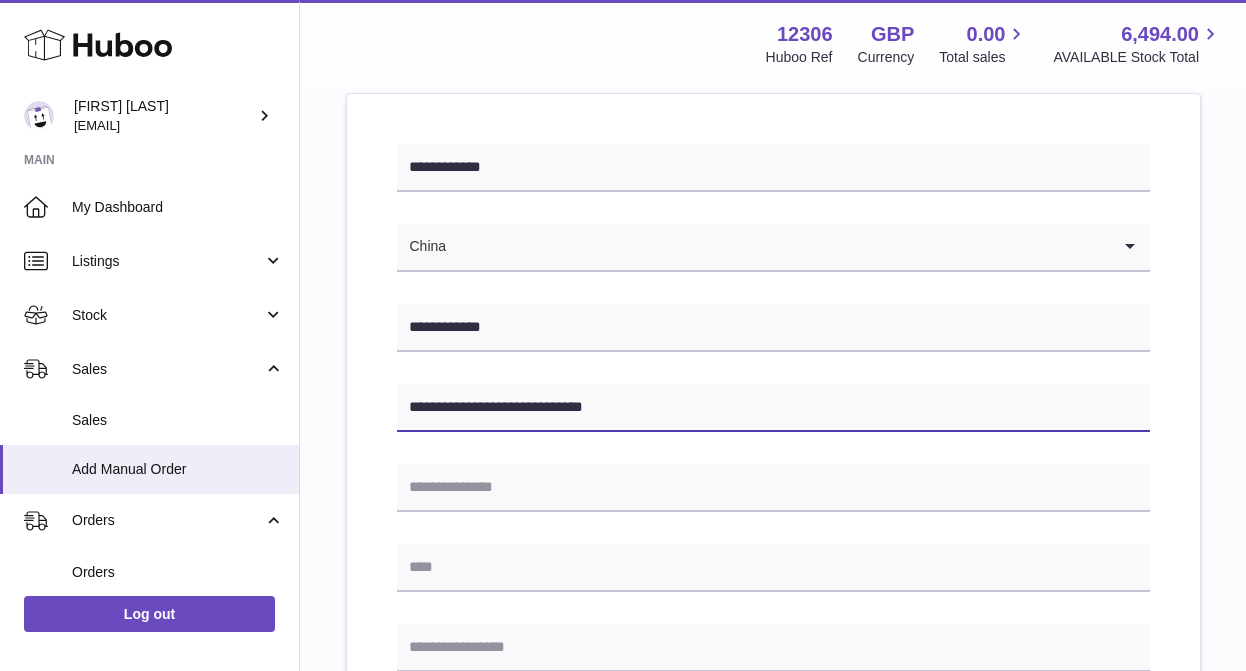 type on "**********" 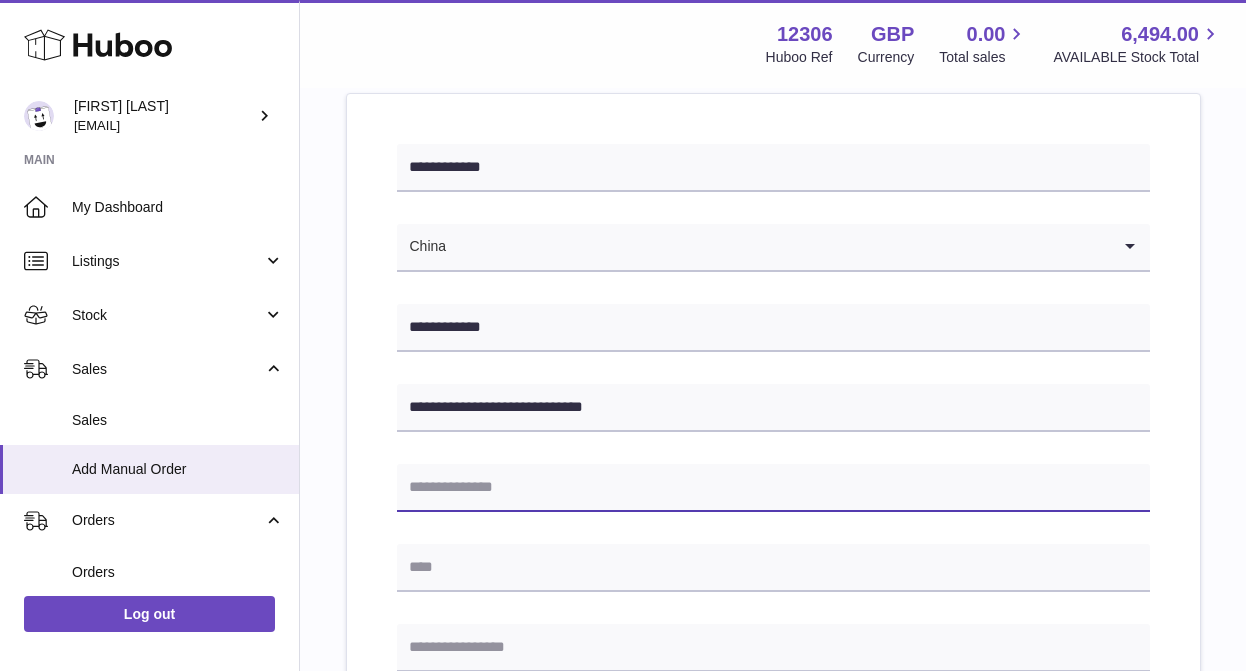 click at bounding box center [773, 488] 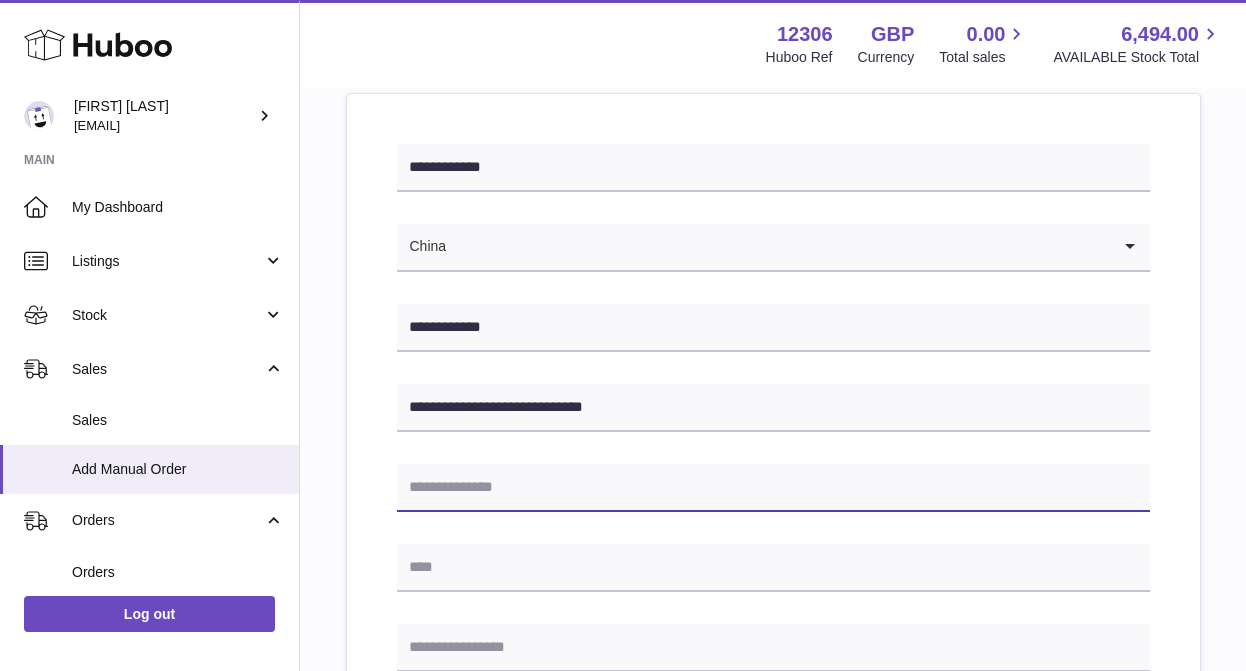 paste on "**********" 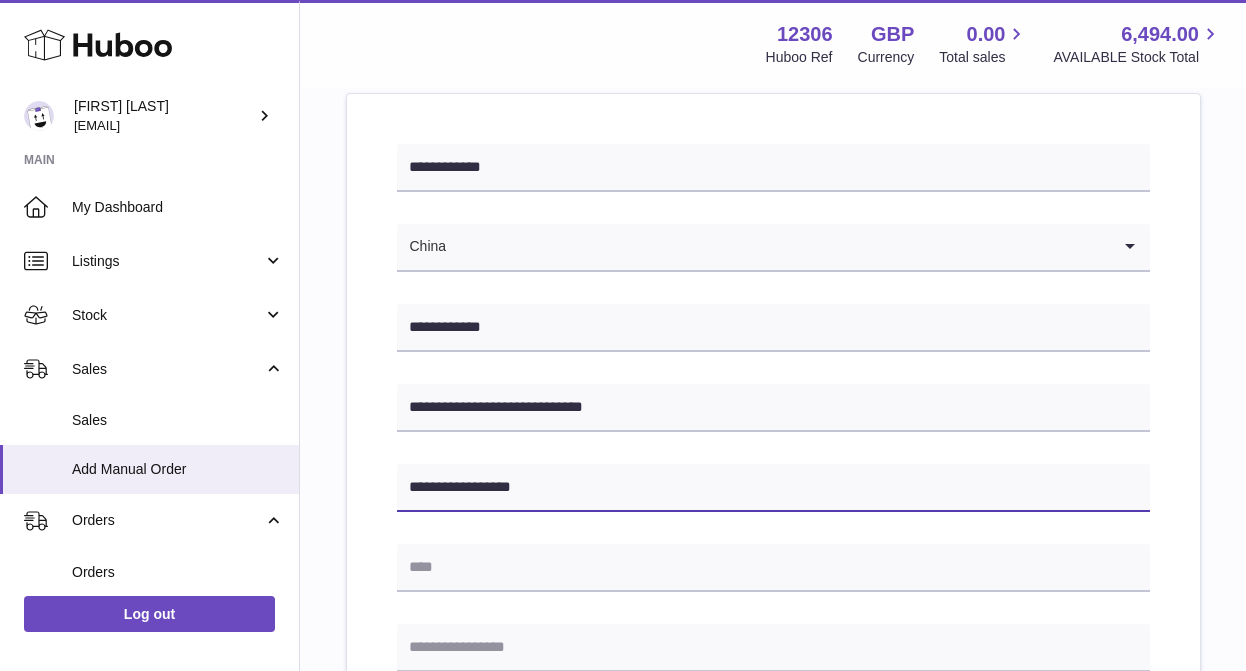 scroll, scrollTop: 406, scrollLeft: 0, axis: vertical 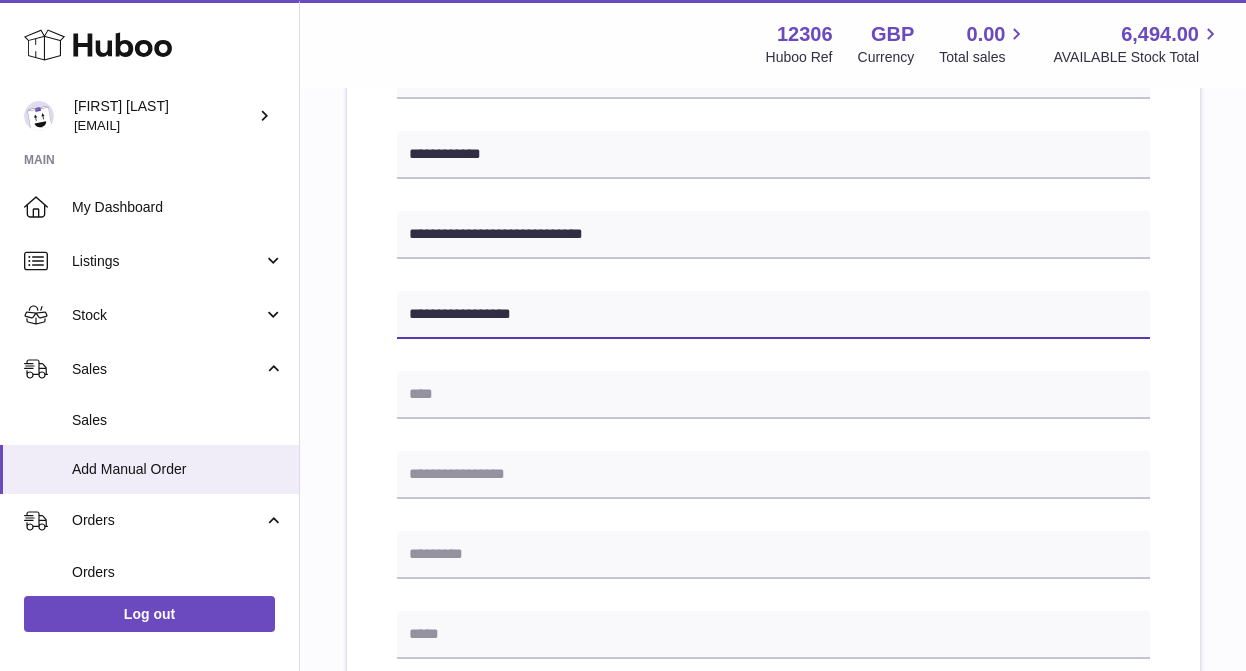 type on "**********" 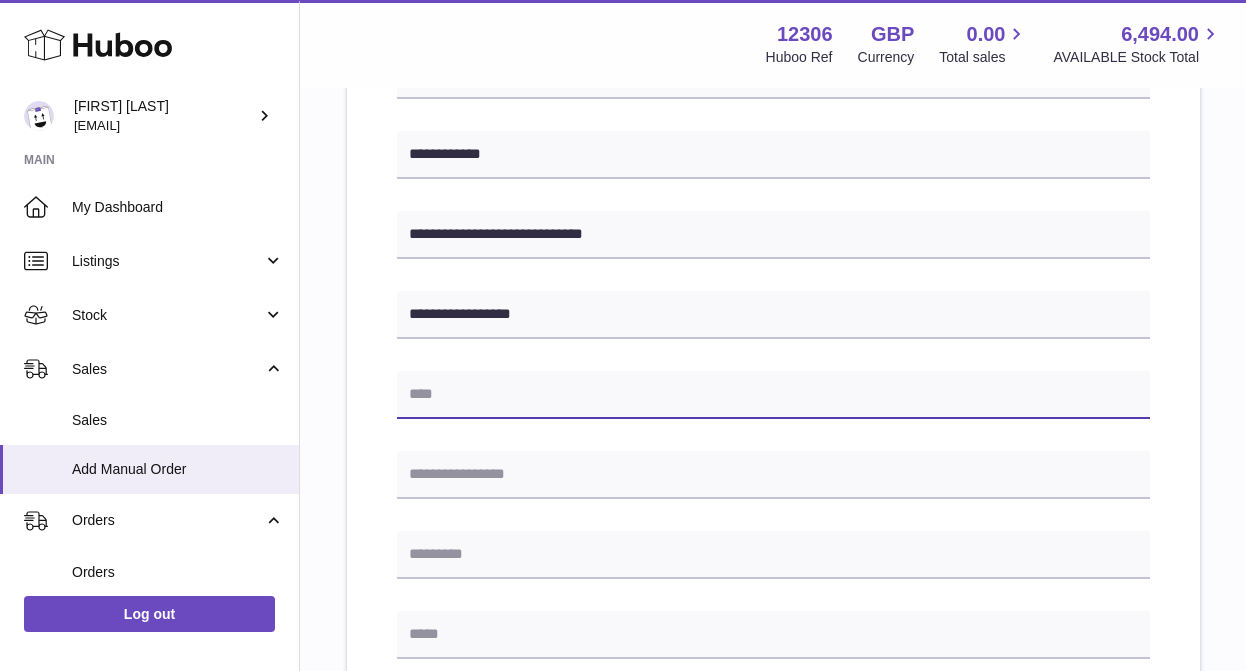 click at bounding box center [773, 395] 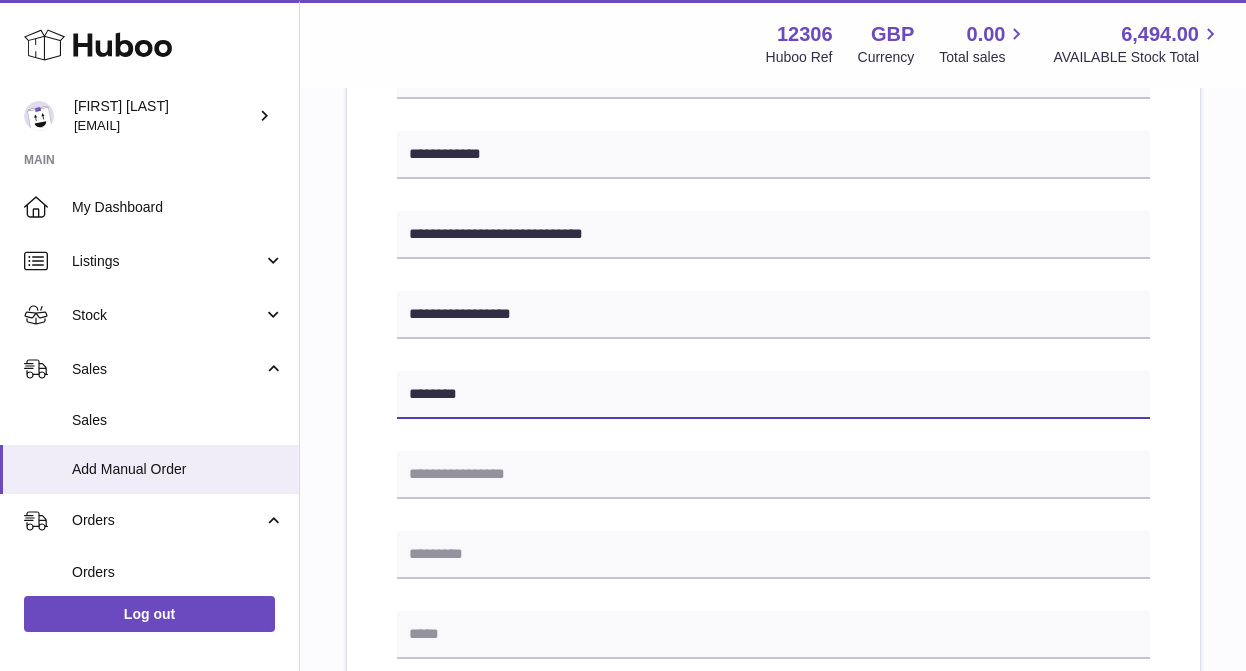 type on "********" 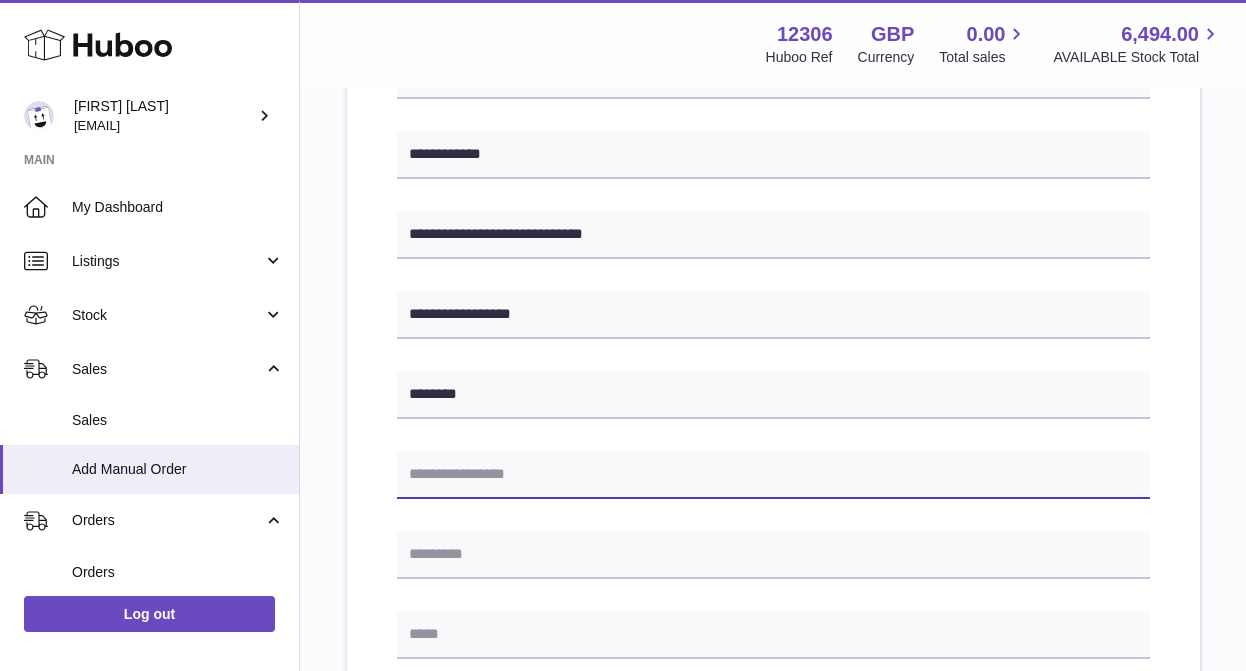 click at bounding box center (773, 475) 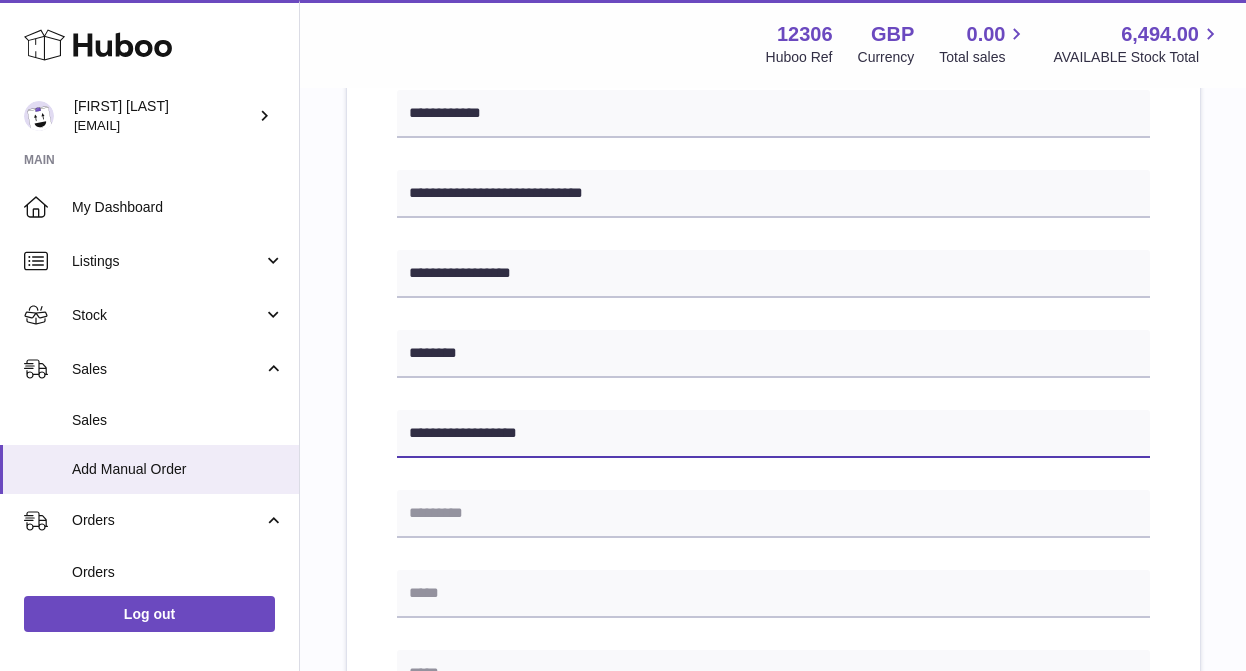 scroll, scrollTop: 464, scrollLeft: 0, axis: vertical 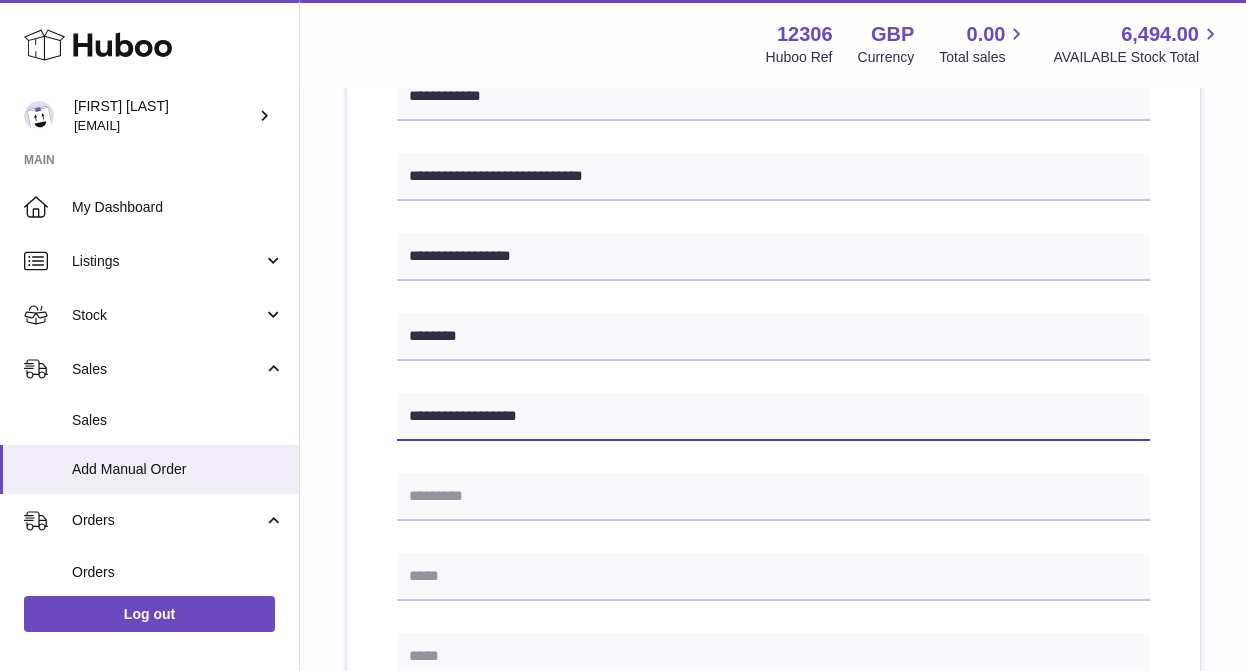 type on "**********" 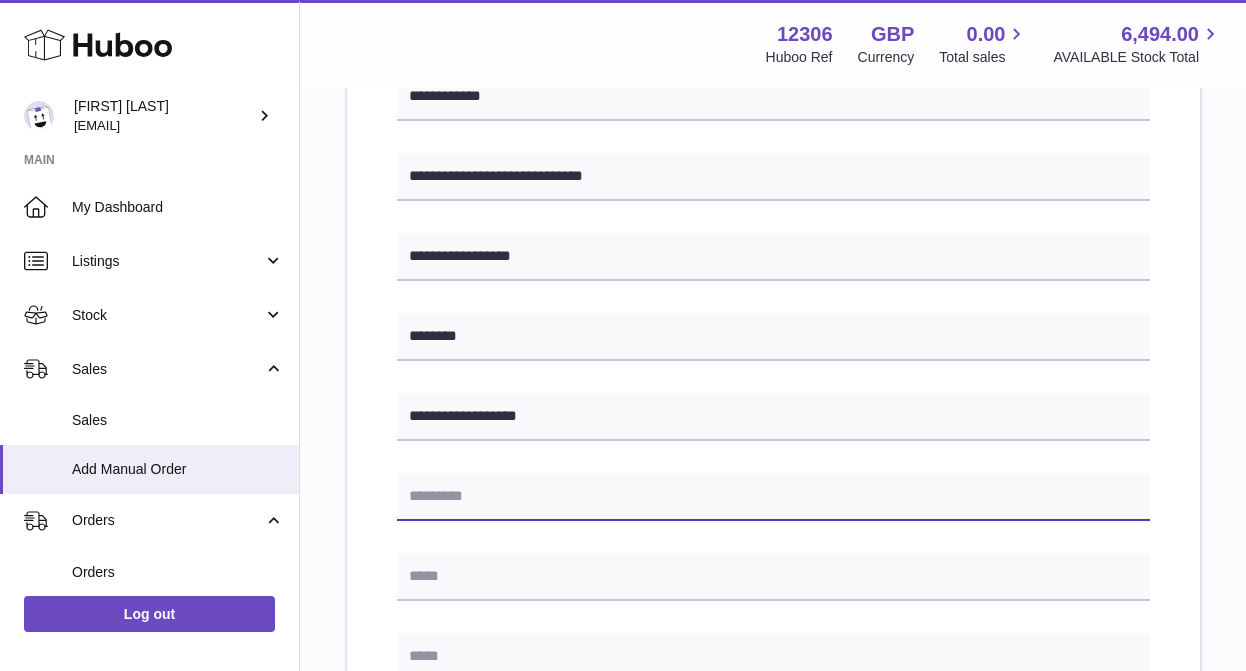 click at bounding box center (773, 497) 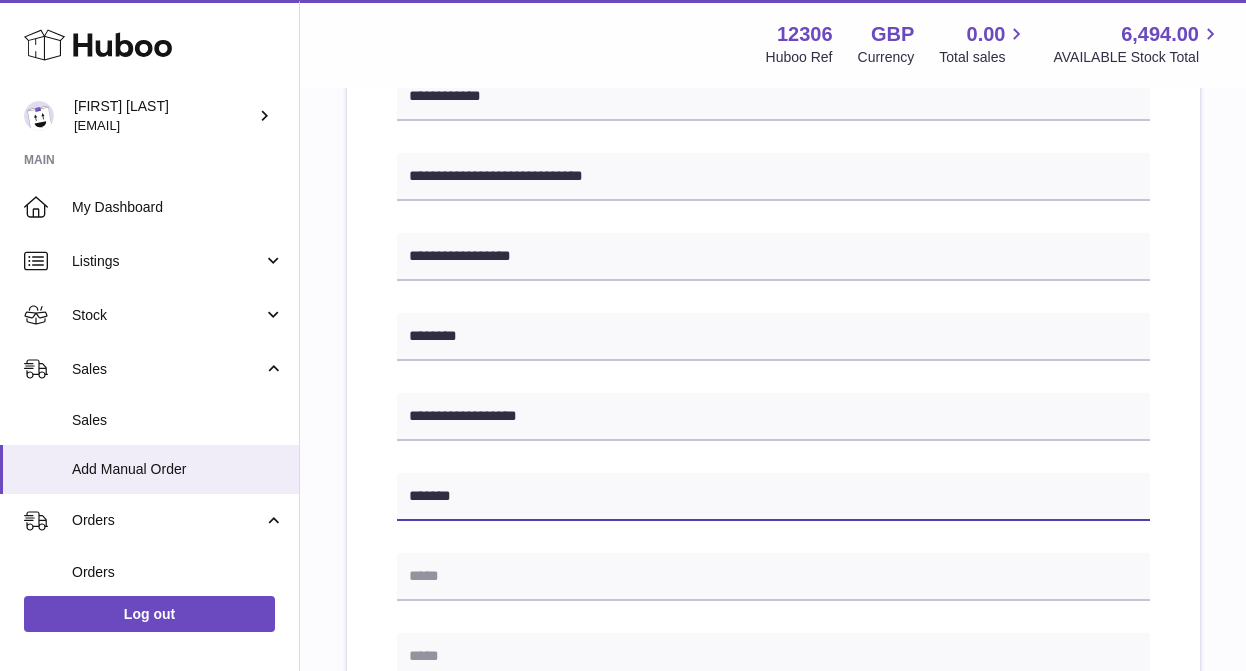 click on "******" at bounding box center [773, 497] 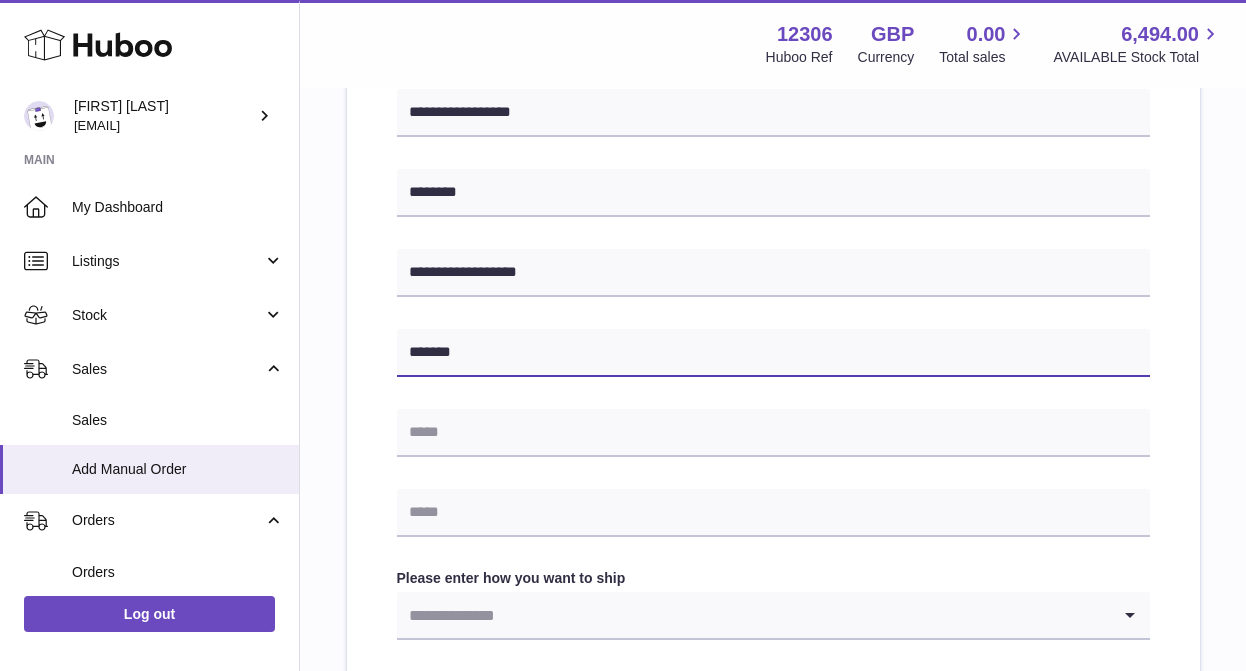 scroll, scrollTop: 616, scrollLeft: 0, axis: vertical 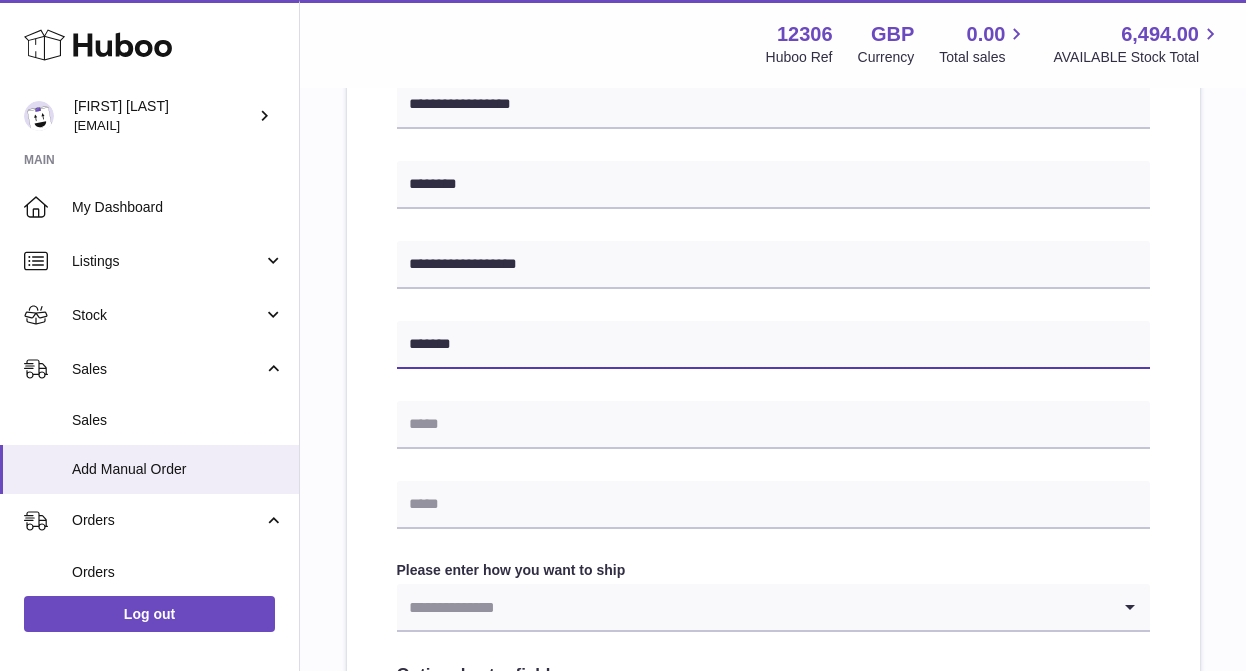 type on "******" 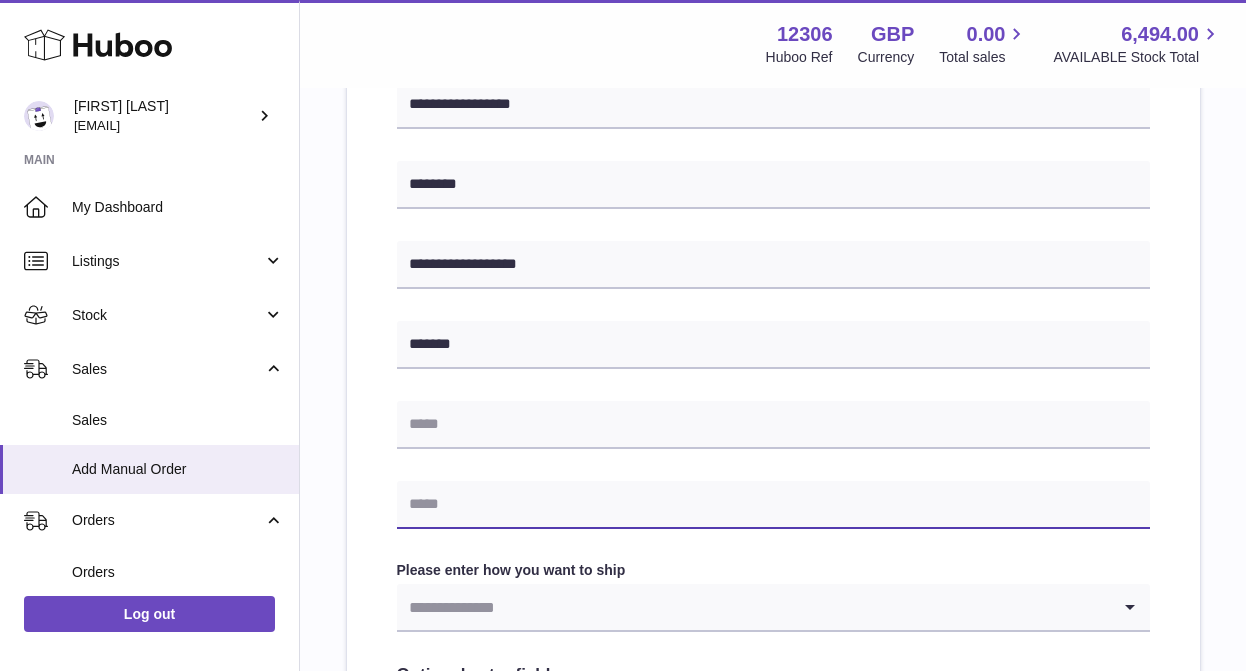 click at bounding box center (773, 505) 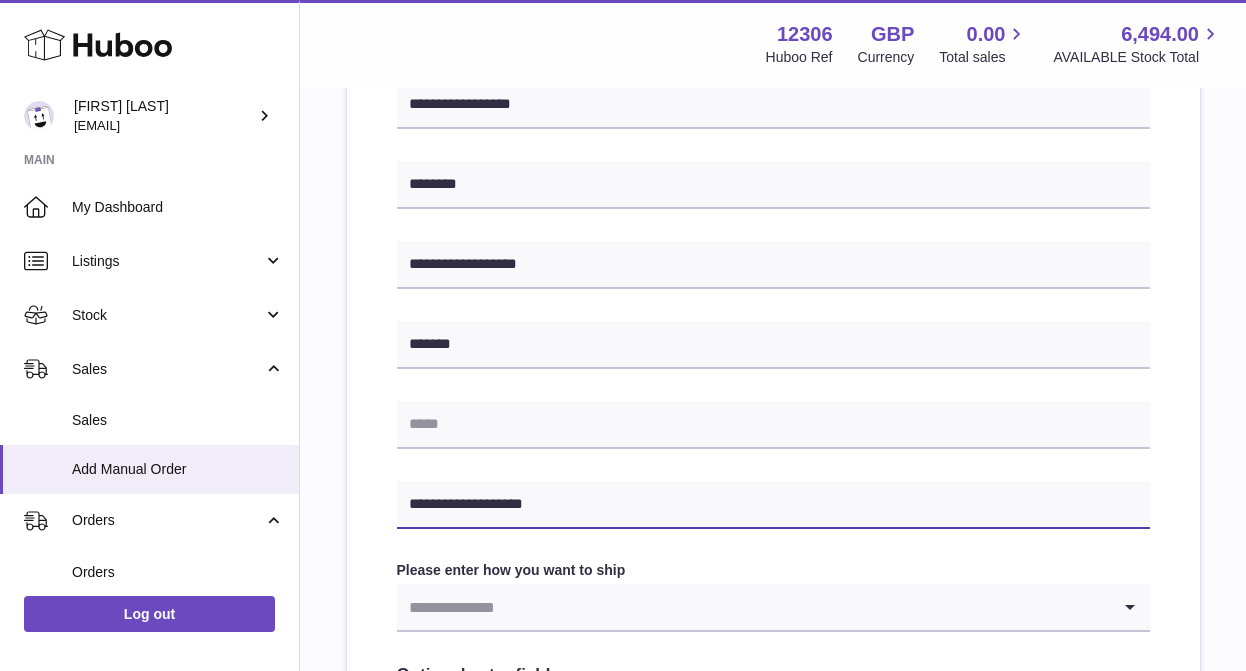 type on "**********" 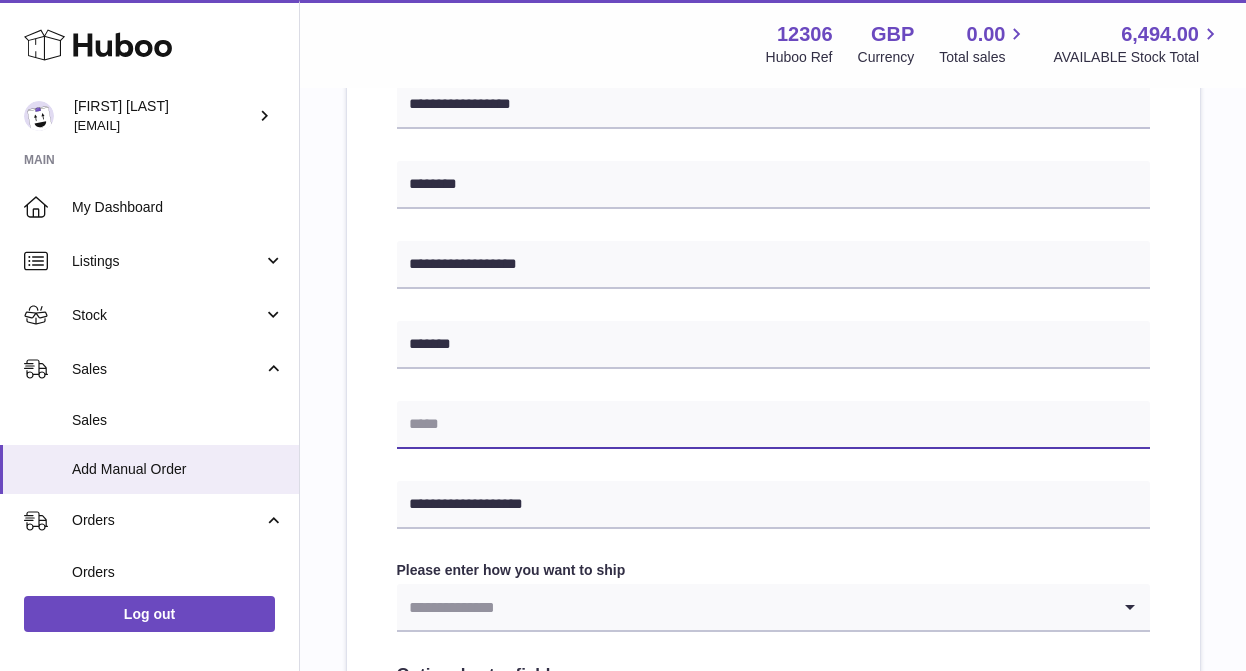 click at bounding box center [773, 425] 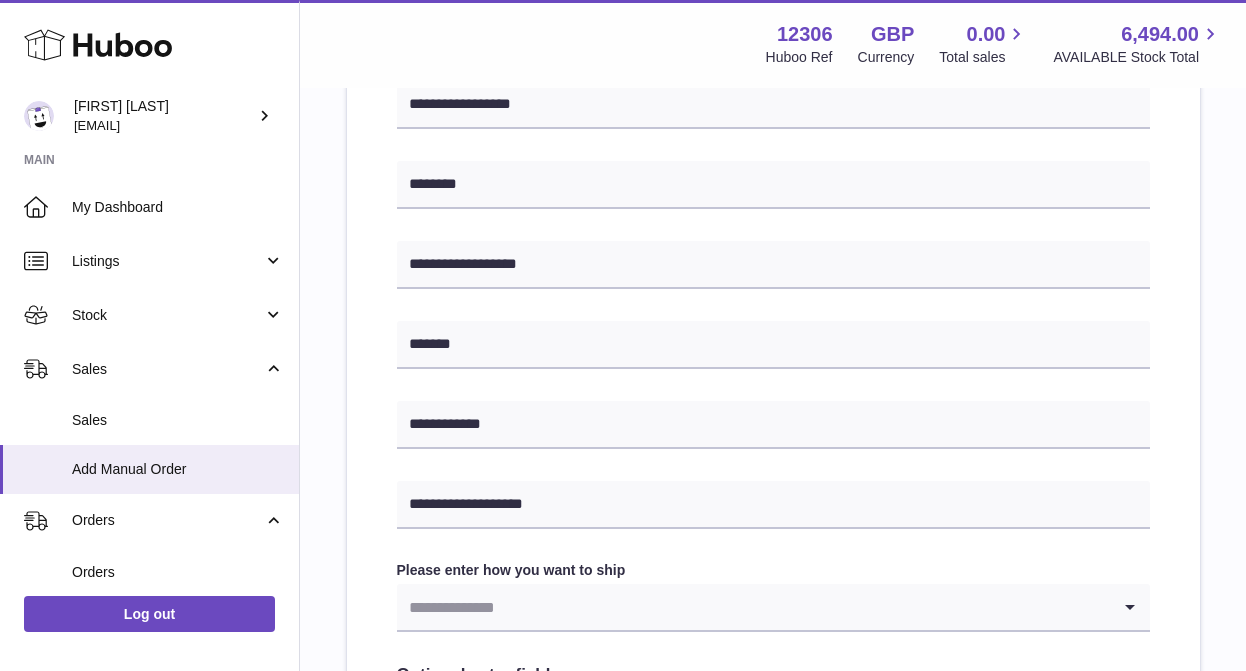 click on "**********" at bounding box center [773, 367] 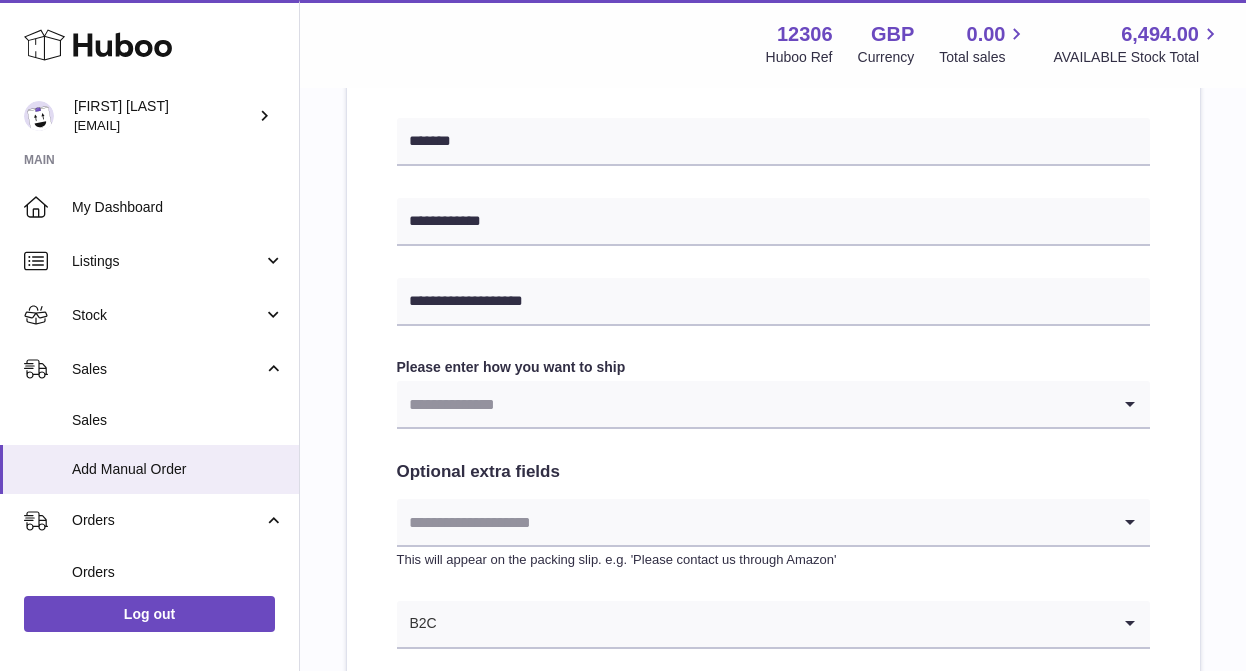 scroll, scrollTop: 889, scrollLeft: 0, axis: vertical 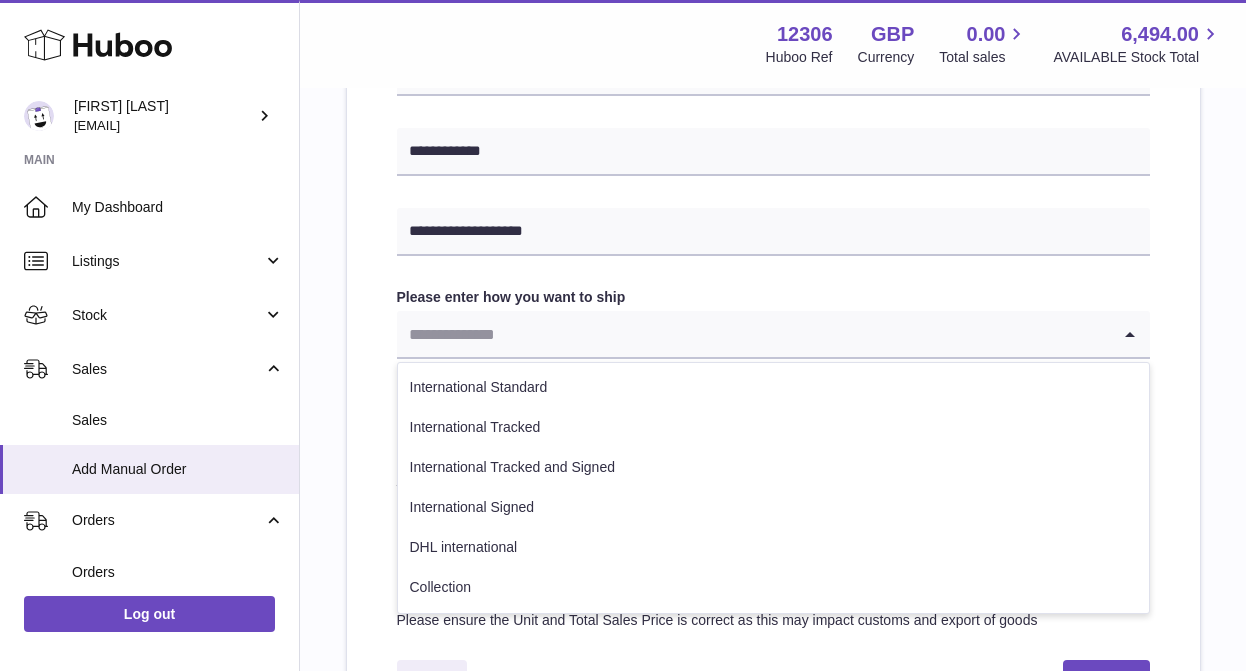 click at bounding box center (753, 334) 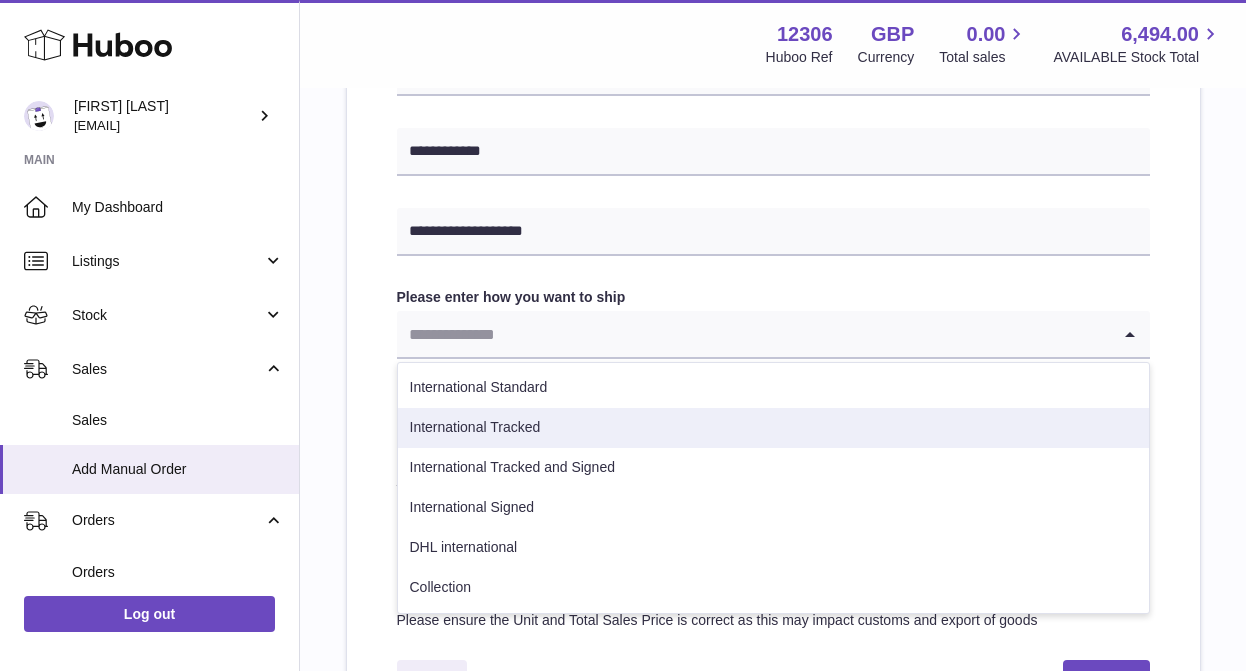 click on "International Tracked" at bounding box center [773, 428] 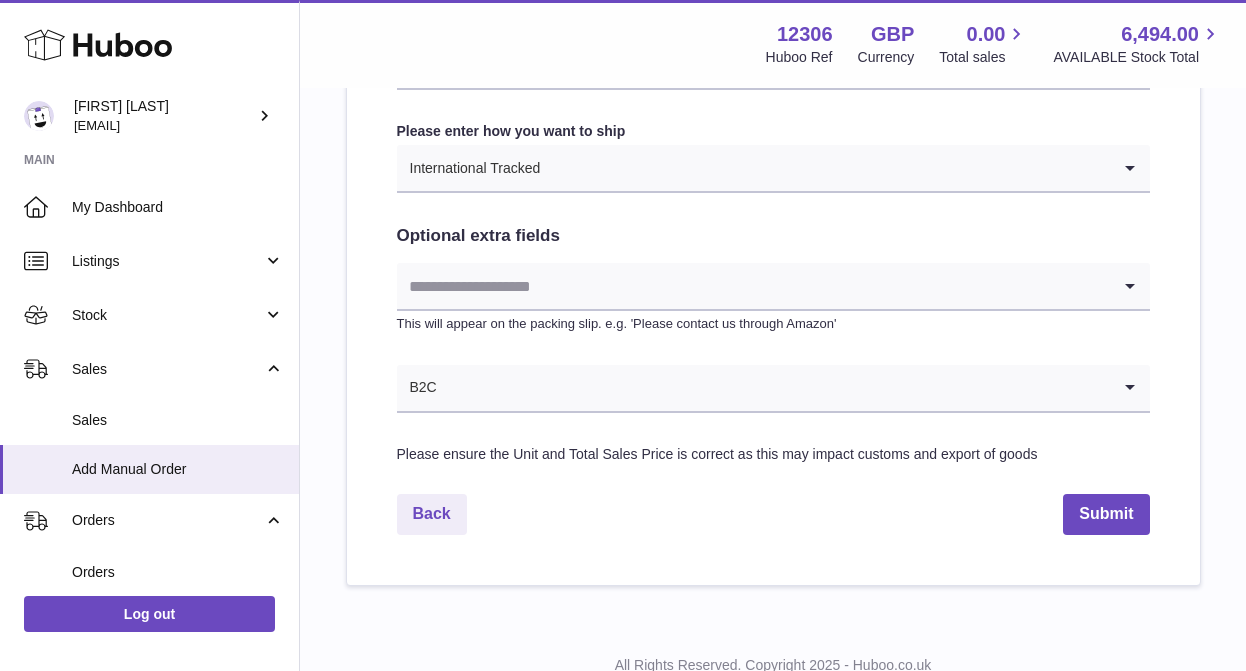 scroll, scrollTop: 1127, scrollLeft: 0, axis: vertical 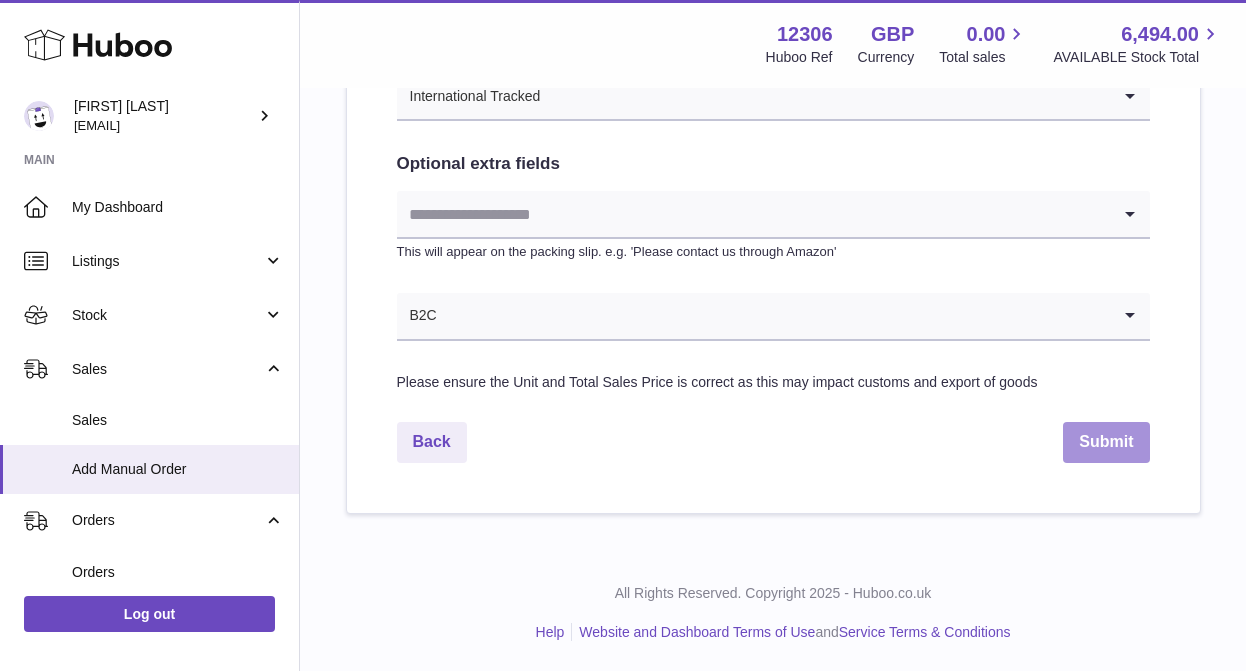 click on "Submit" at bounding box center [1106, 442] 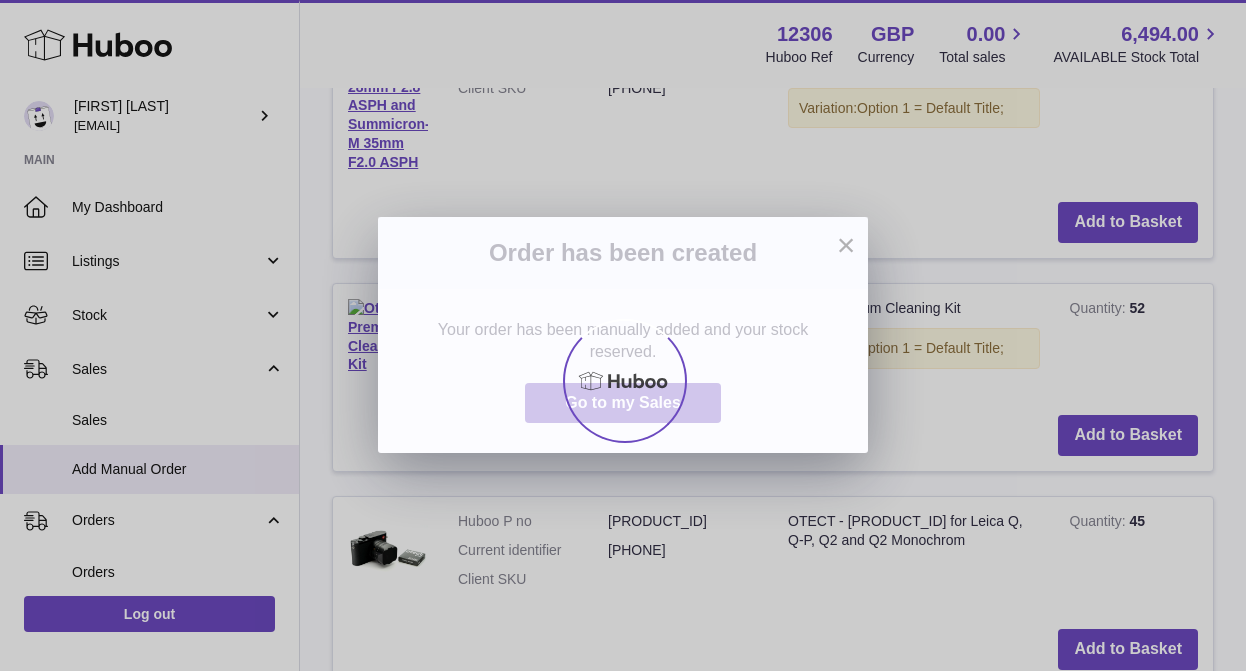 scroll, scrollTop: 0, scrollLeft: 0, axis: both 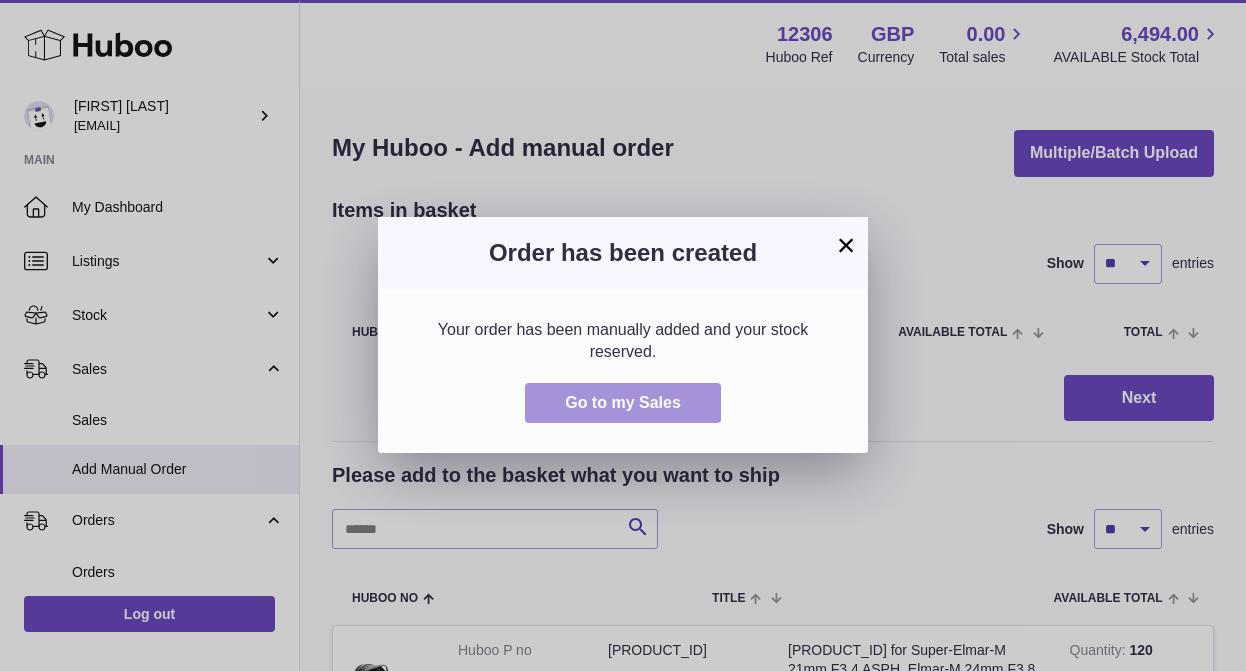 click on "Go to my Sales" at bounding box center [623, 402] 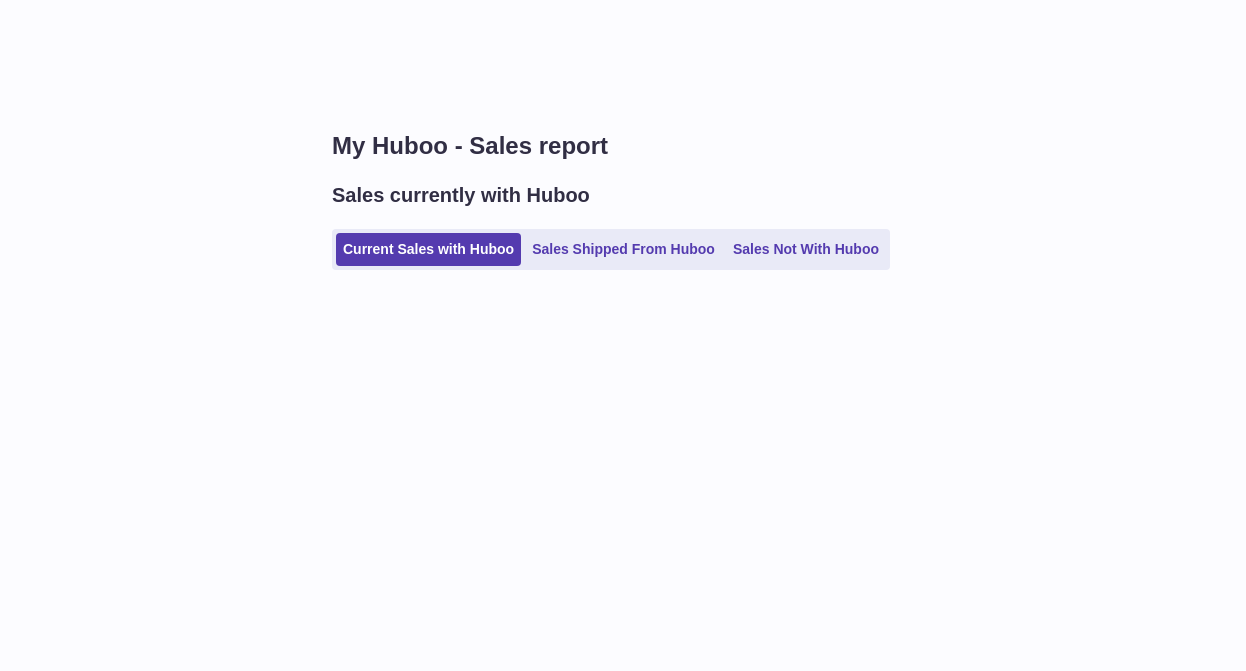 scroll, scrollTop: 0, scrollLeft: 0, axis: both 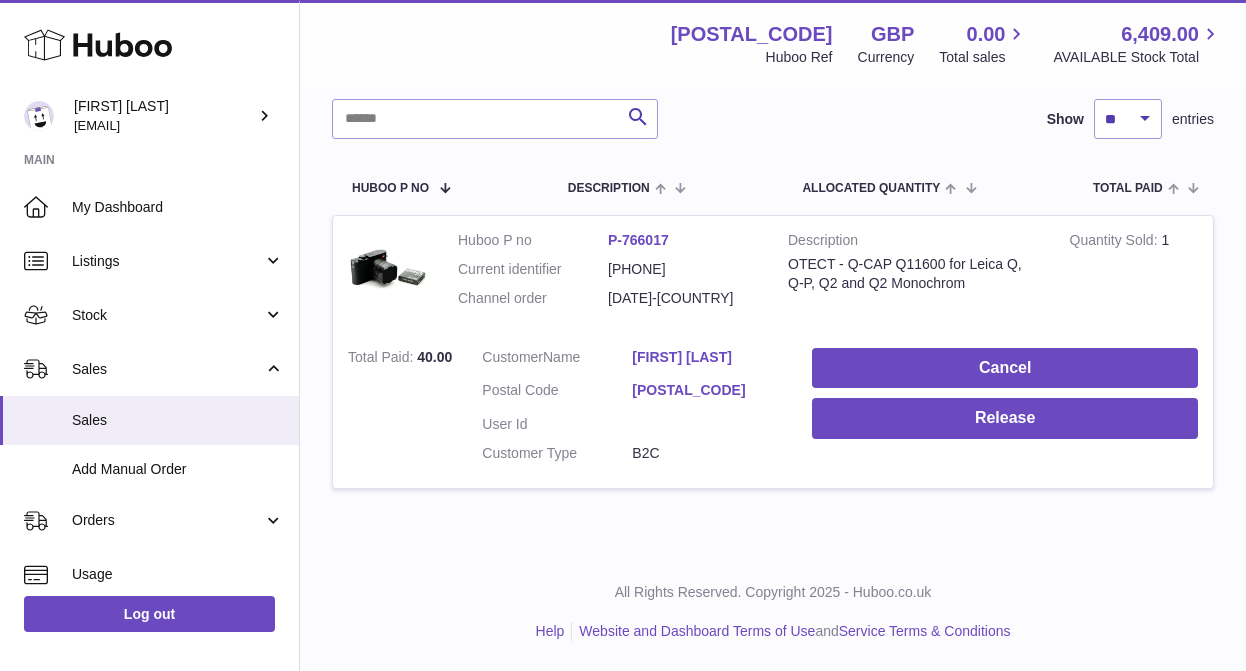 click on "[FIRST] [LAST]" at bounding box center (707, 357) 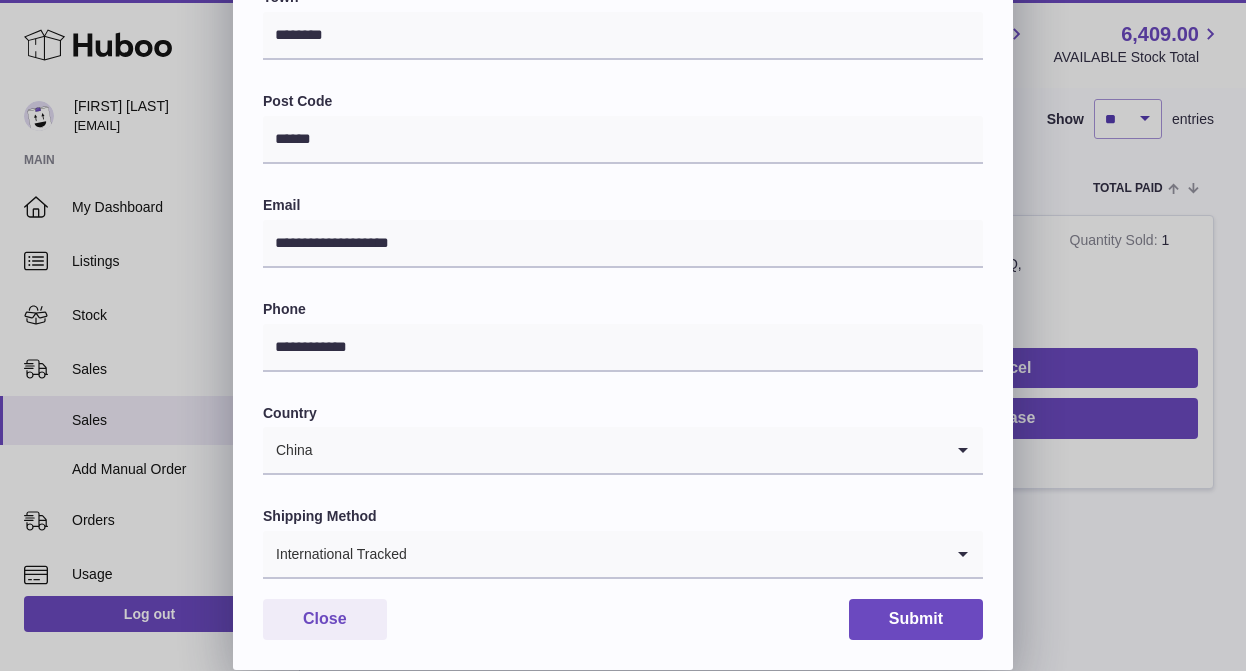 scroll, scrollTop: 589, scrollLeft: 0, axis: vertical 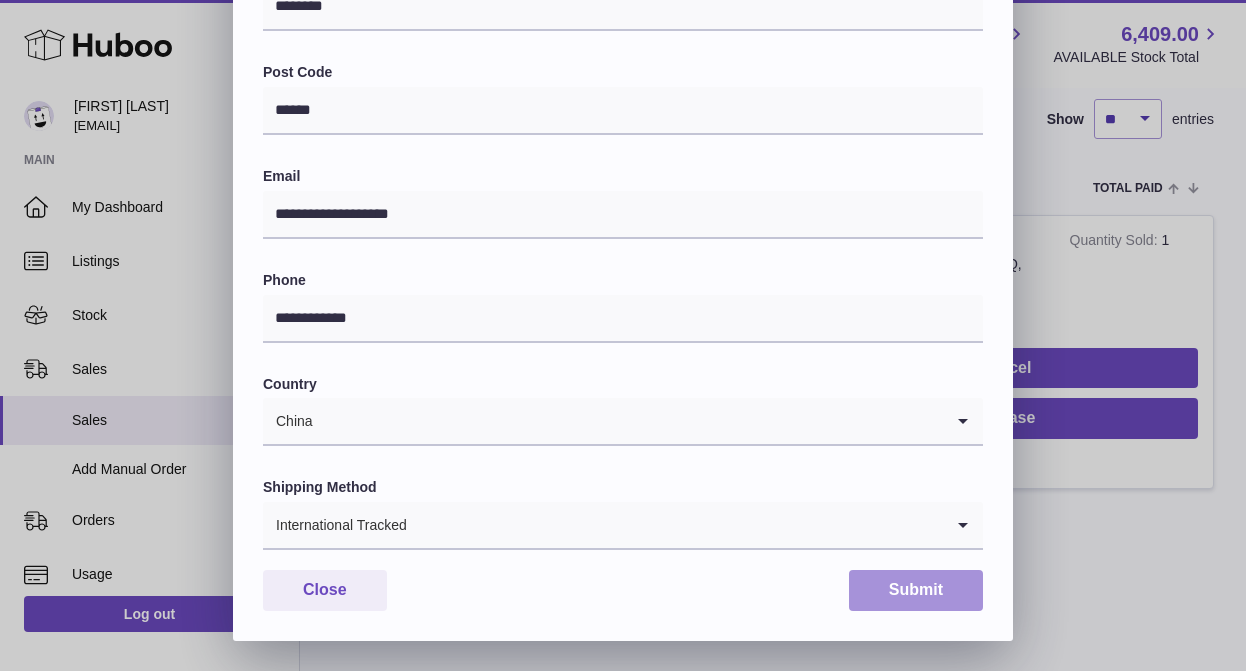click on "Submit" at bounding box center [916, 590] 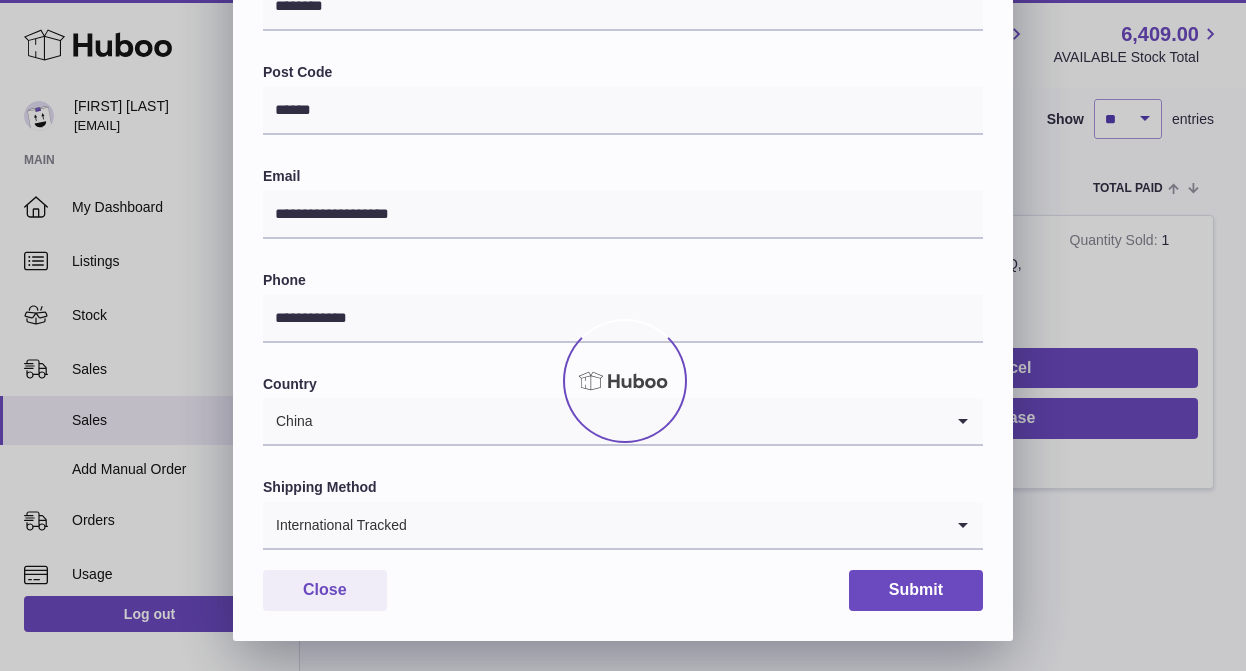 scroll, scrollTop: 0, scrollLeft: 0, axis: both 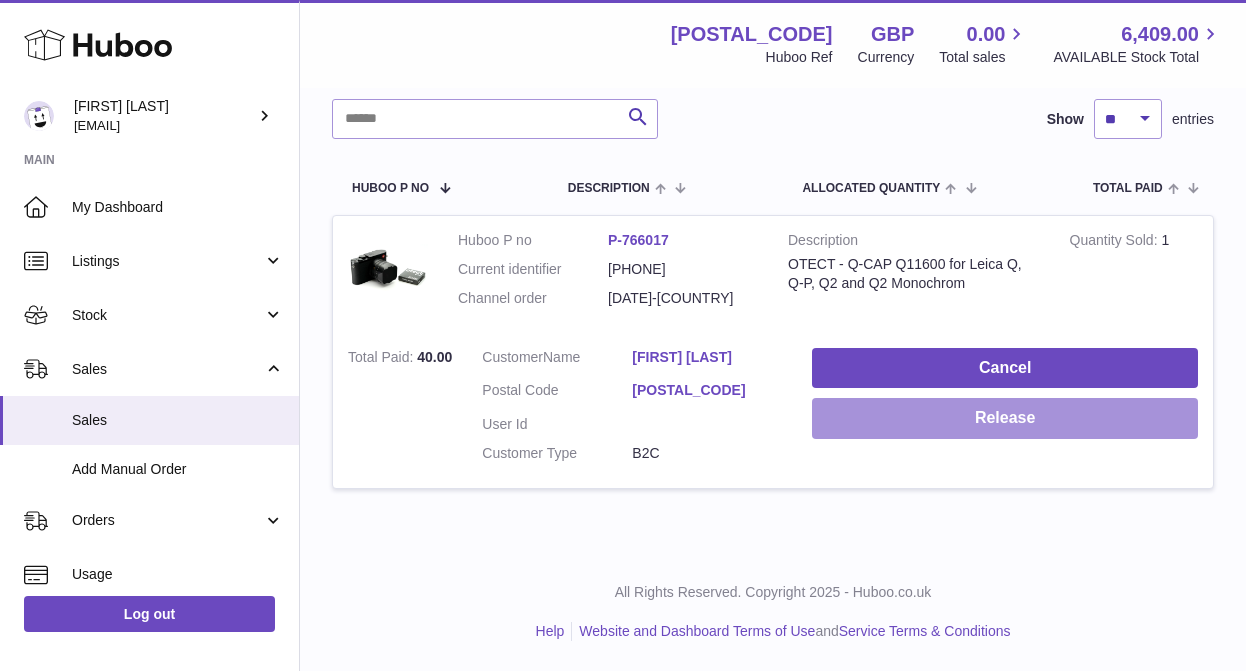 click on "Release" at bounding box center (1005, 418) 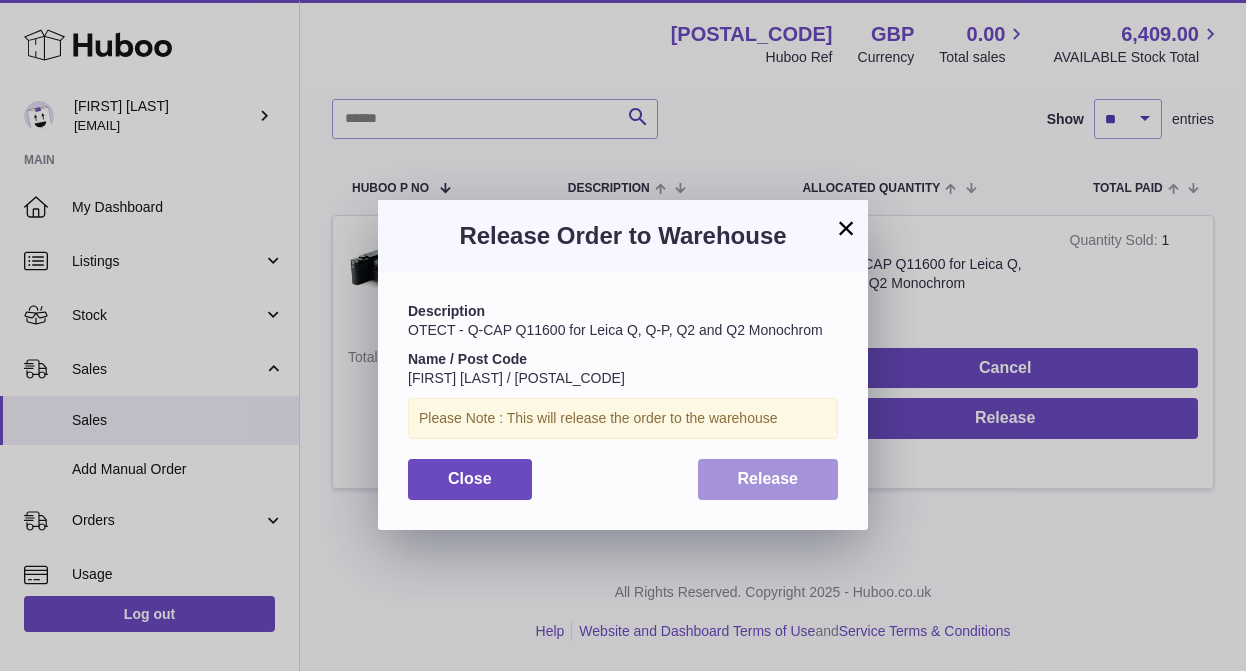 click on "Release" at bounding box center (768, 478) 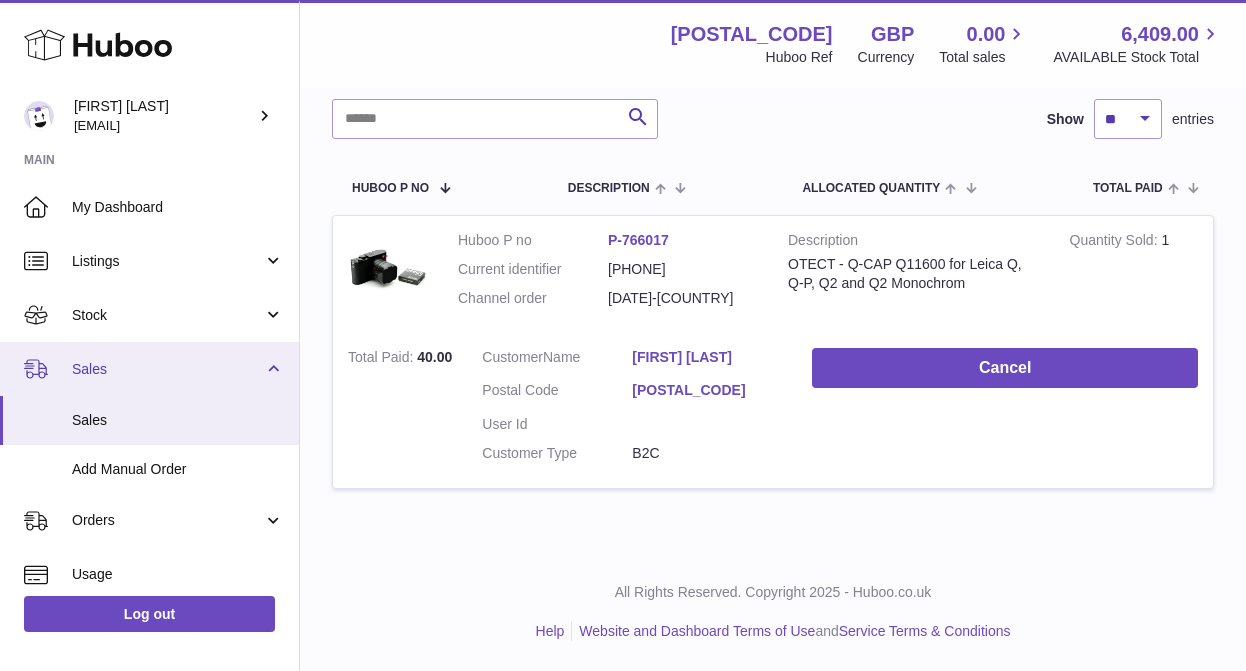 click on "Sales" at bounding box center (167, 369) 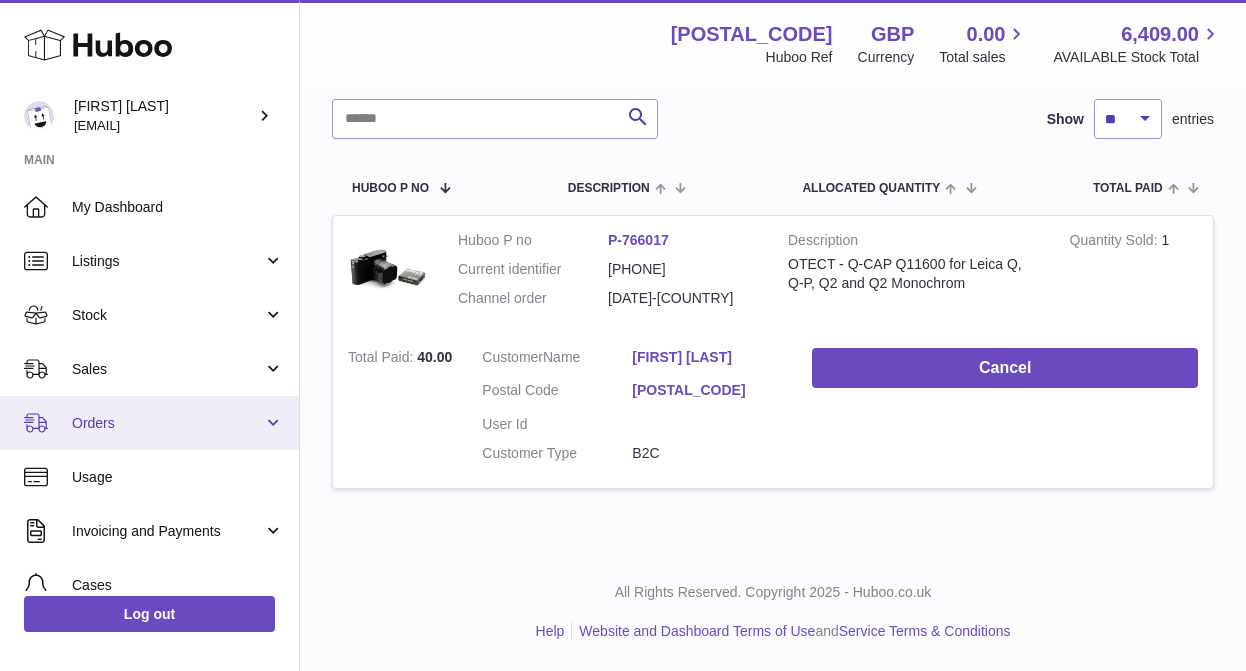 click on "Orders" at bounding box center [149, 423] 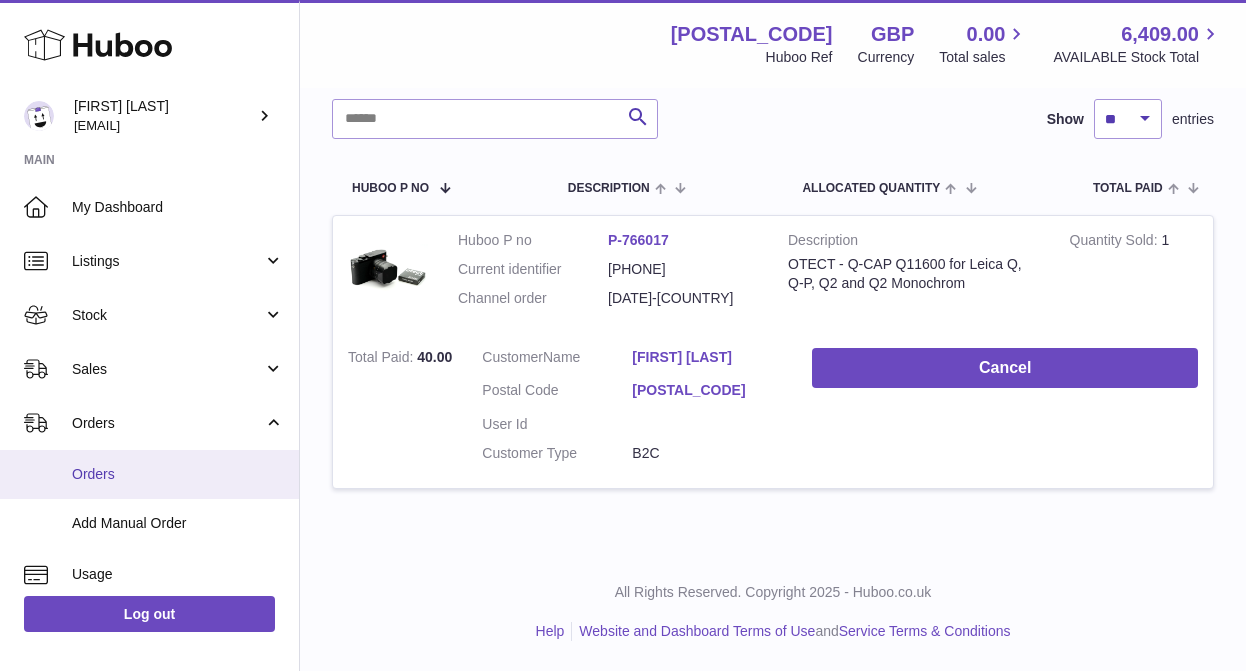 click on "Orders" at bounding box center [178, 474] 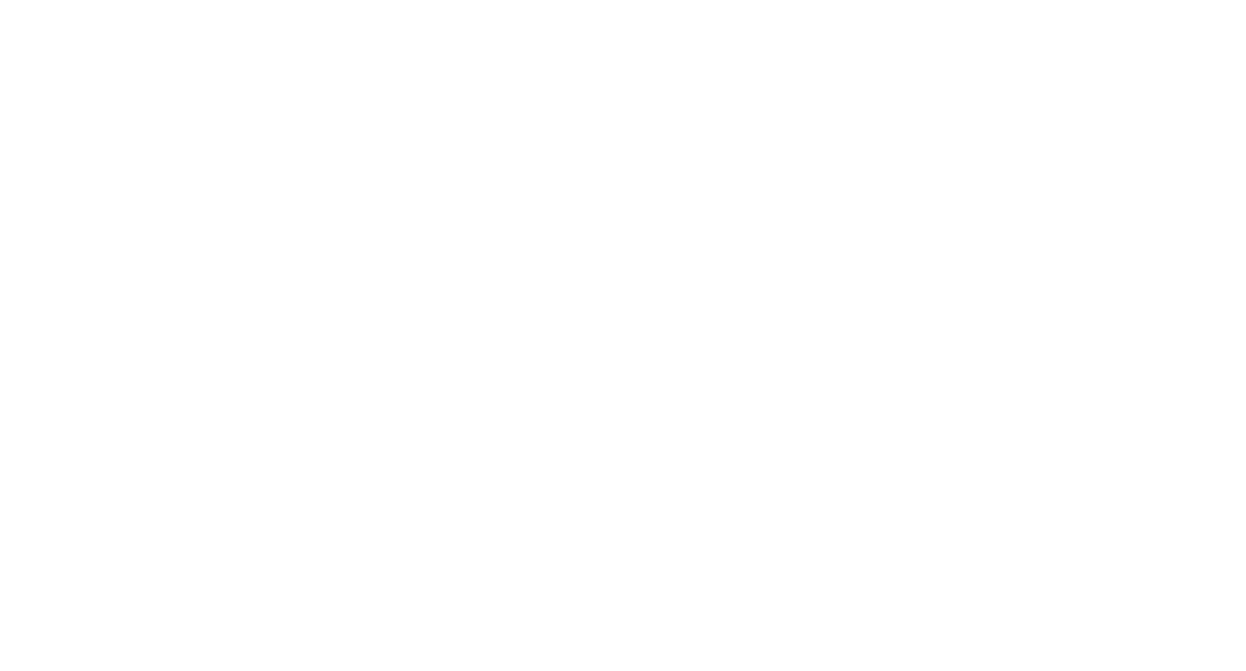 scroll, scrollTop: 0, scrollLeft: 0, axis: both 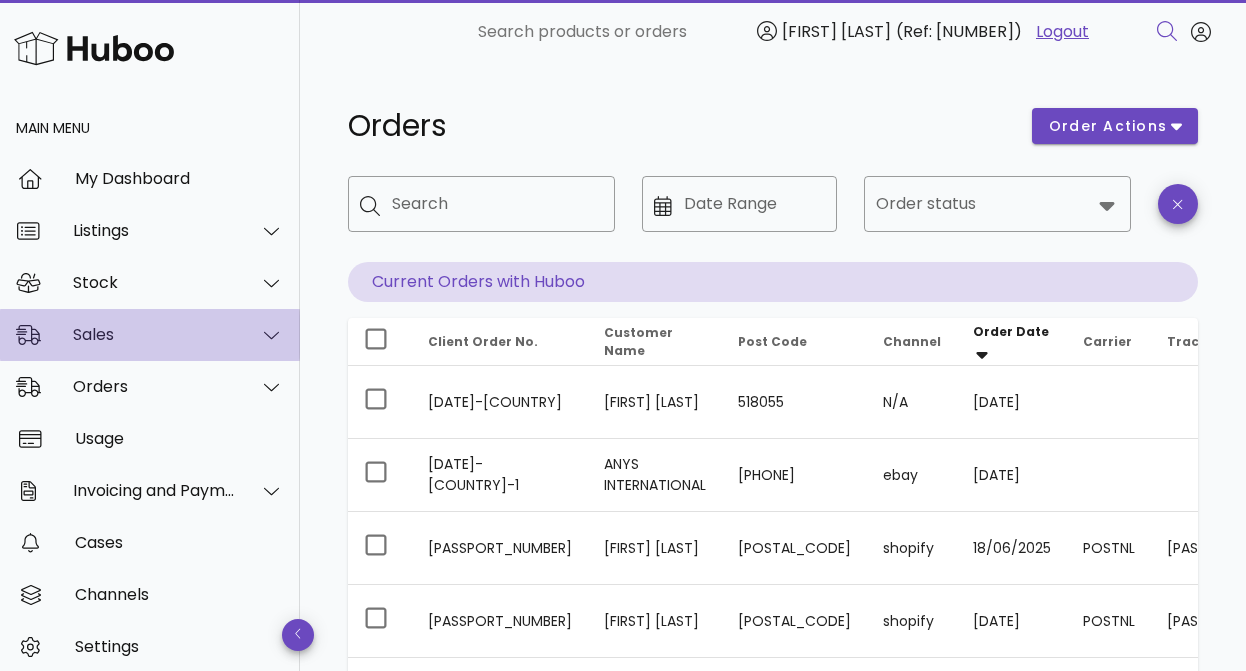 click on "Sales" at bounding box center (154, 334) 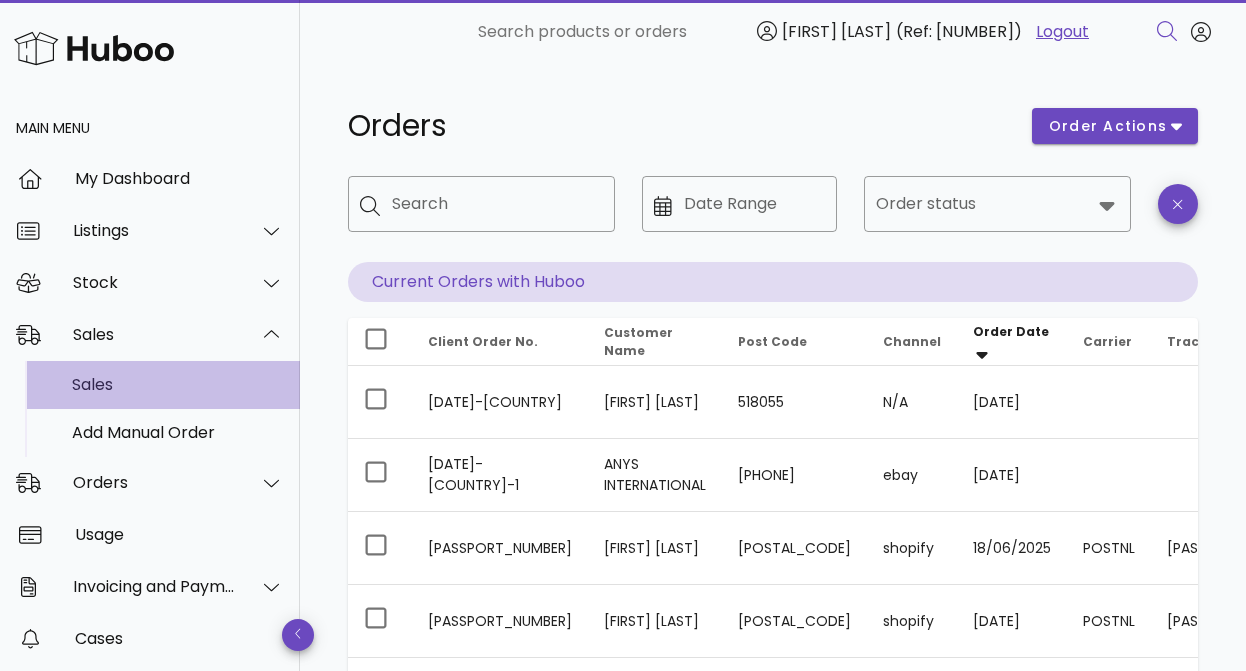 click on "Sales" at bounding box center (178, 384) 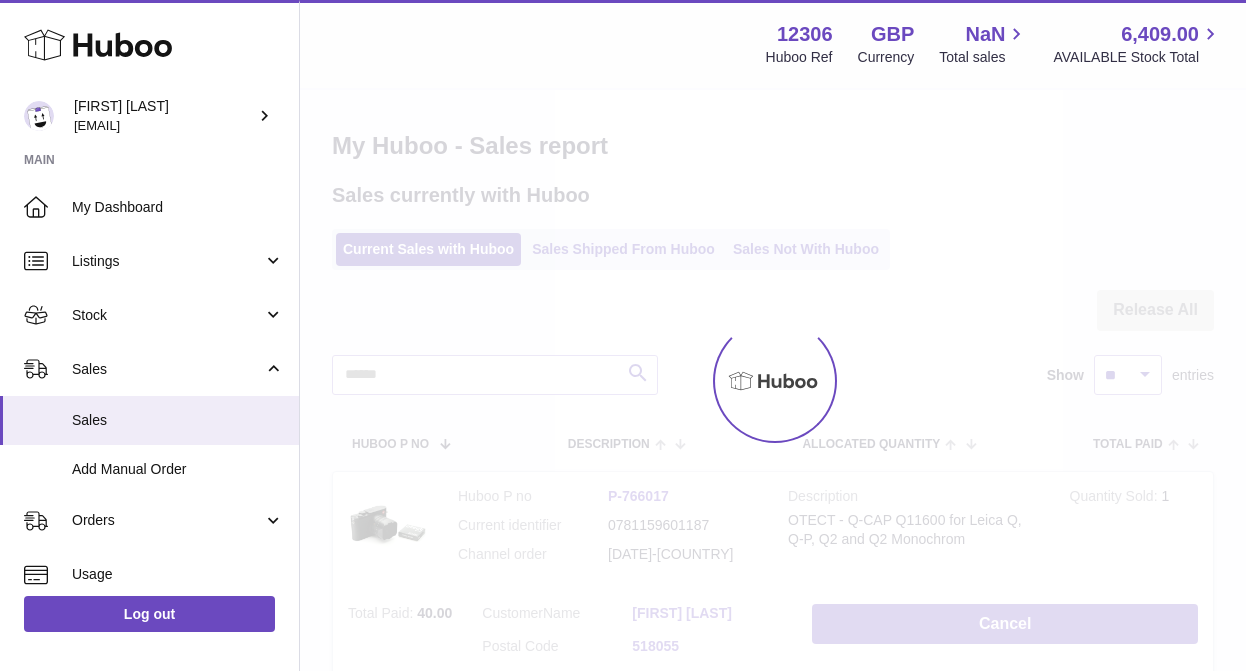 scroll, scrollTop: 0, scrollLeft: 0, axis: both 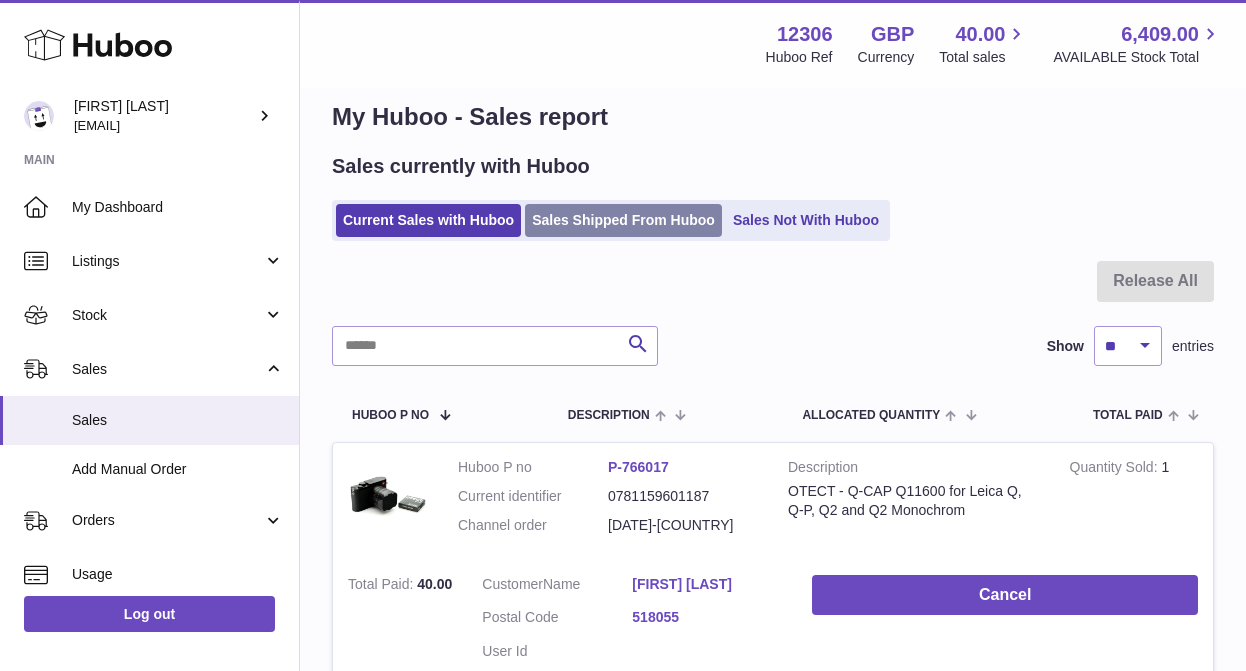 click on "Sales Shipped From Huboo" at bounding box center (623, 220) 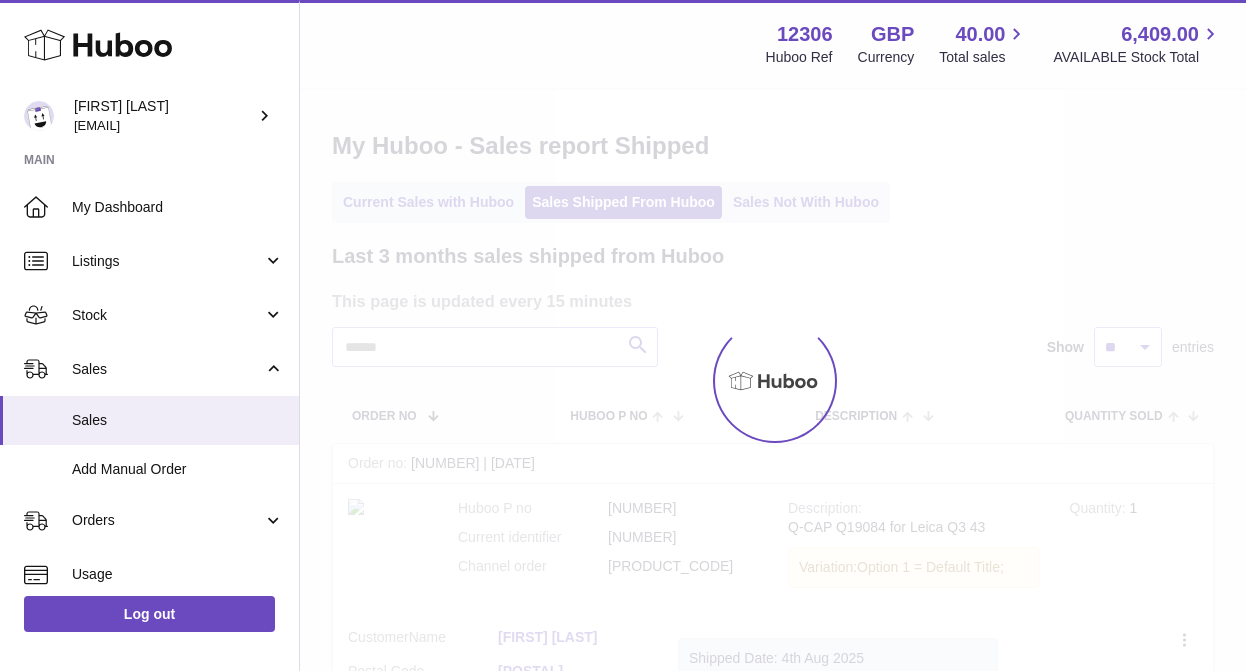 scroll, scrollTop: 0, scrollLeft: 0, axis: both 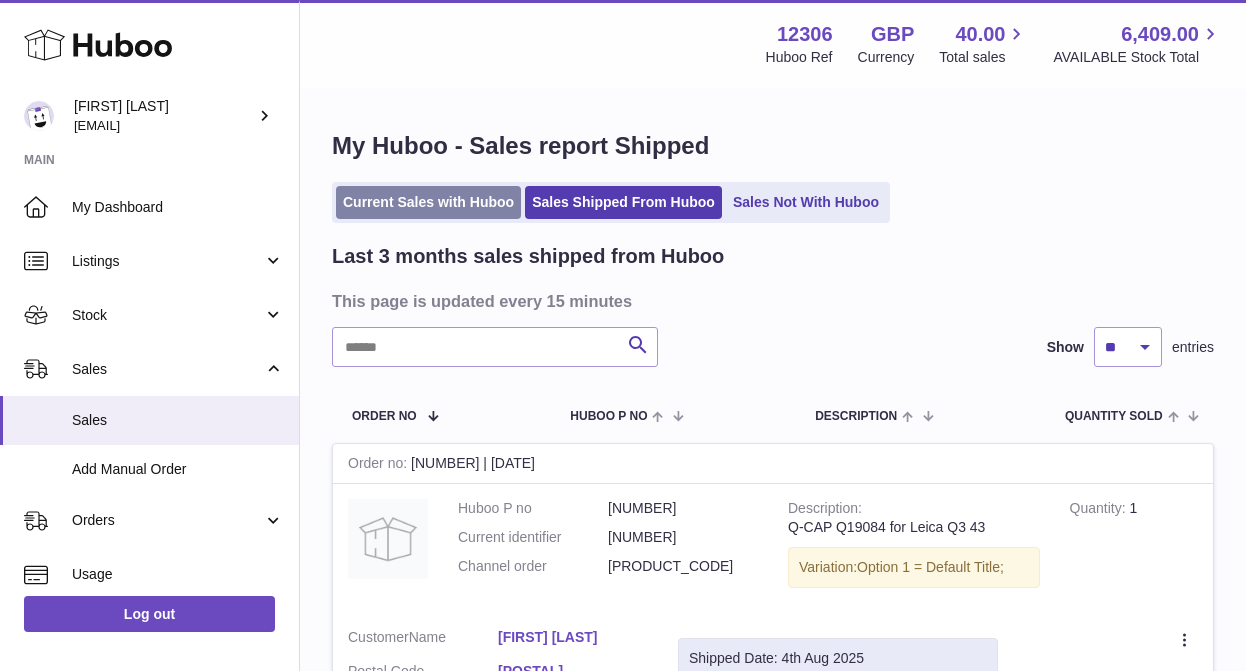 click on "Current Sales with Huboo" at bounding box center [428, 202] 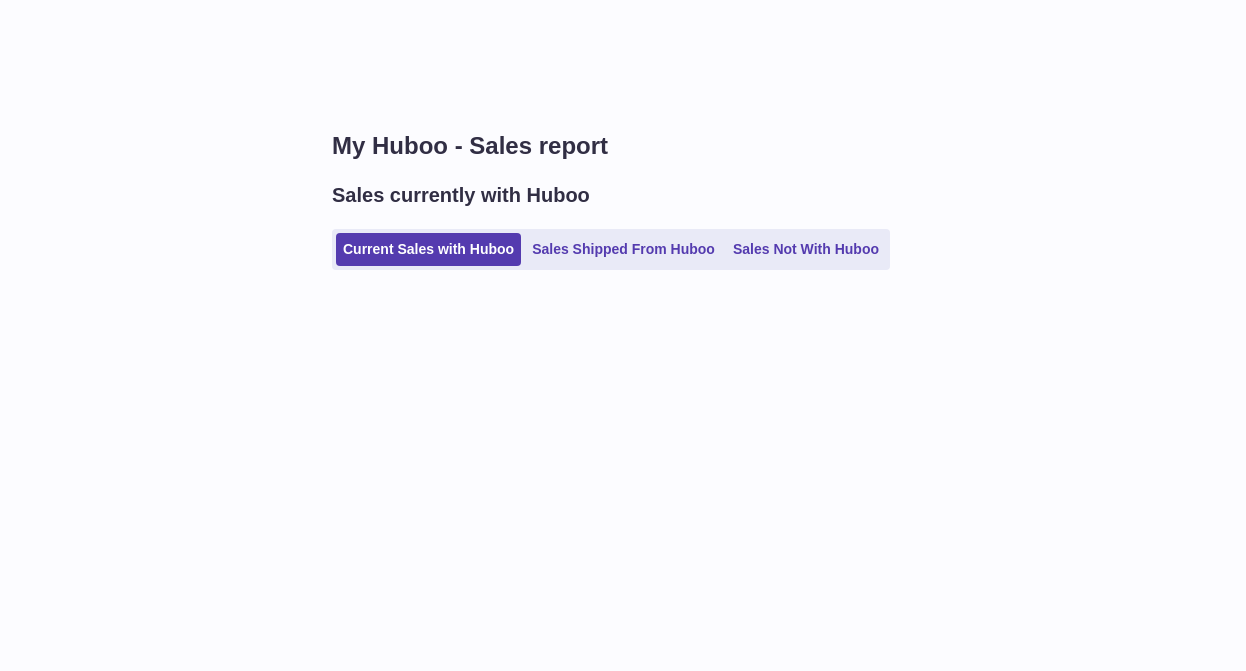scroll, scrollTop: 0, scrollLeft: 0, axis: both 